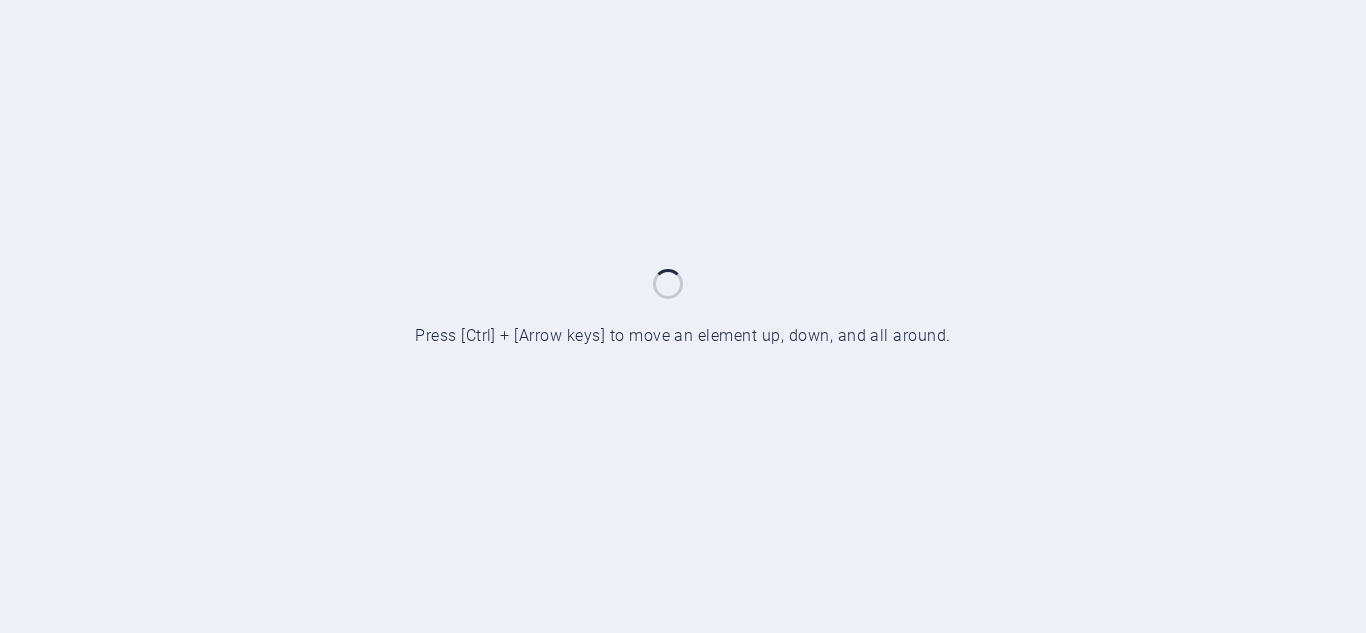 scroll, scrollTop: 0, scrollLeft: 0, axis: both 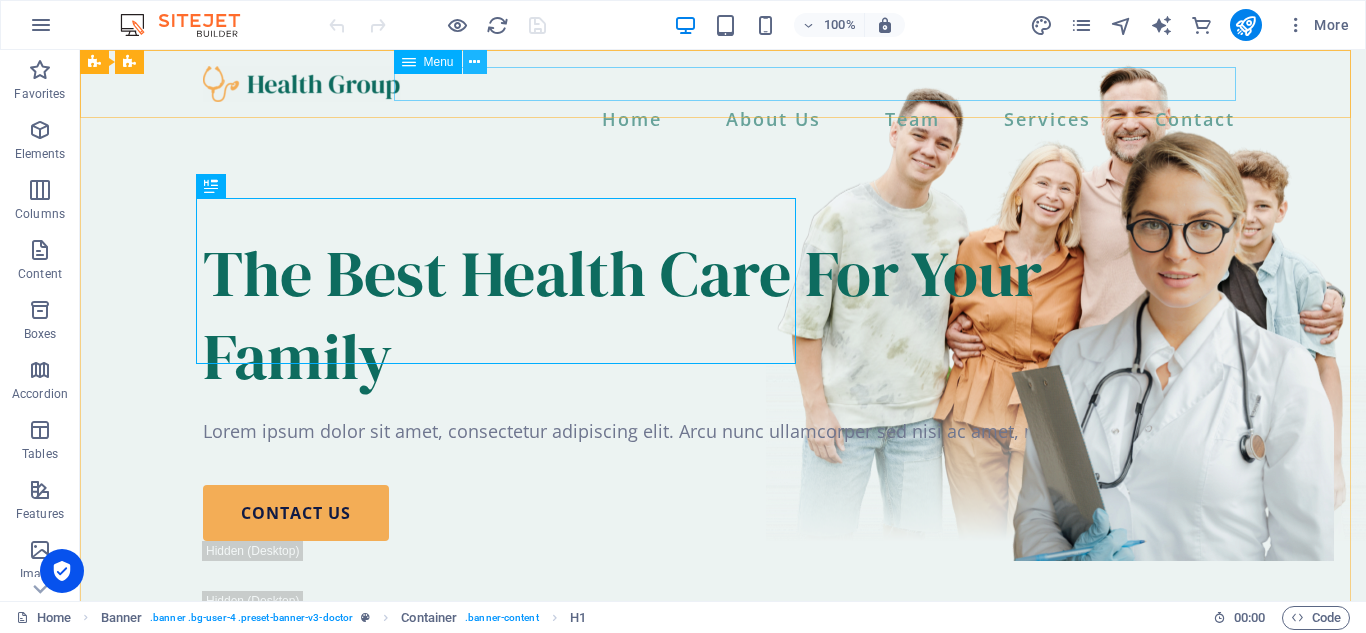 click at bounding box center [474, 62] 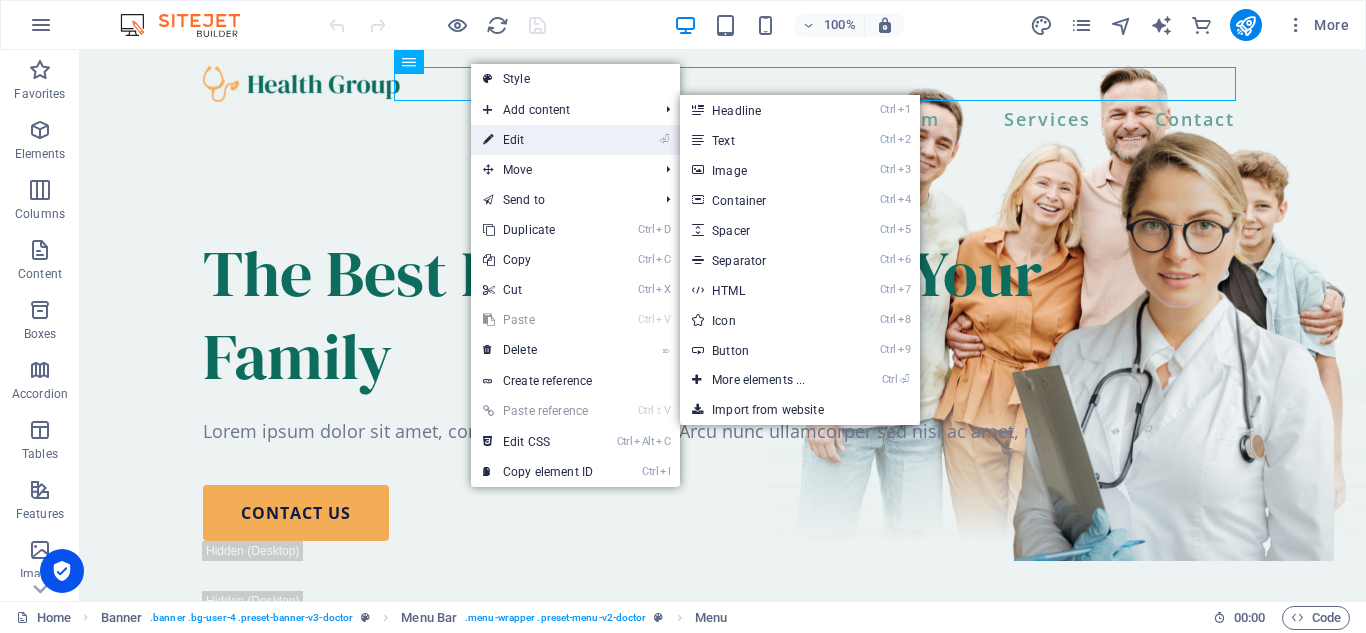 click on "⏎  Edit" at bounding box center [538, 140] 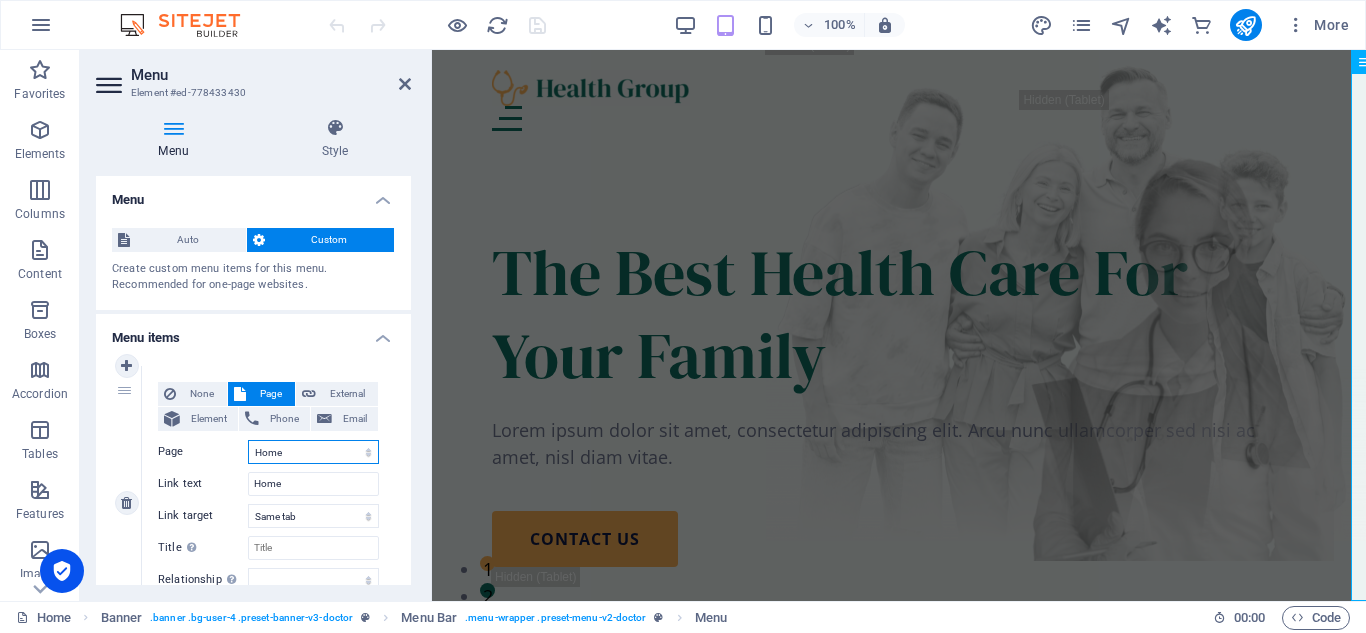 click on "Home About Us Team Services Contact Legal Notice Privacy" at bounding box center (313, 452) 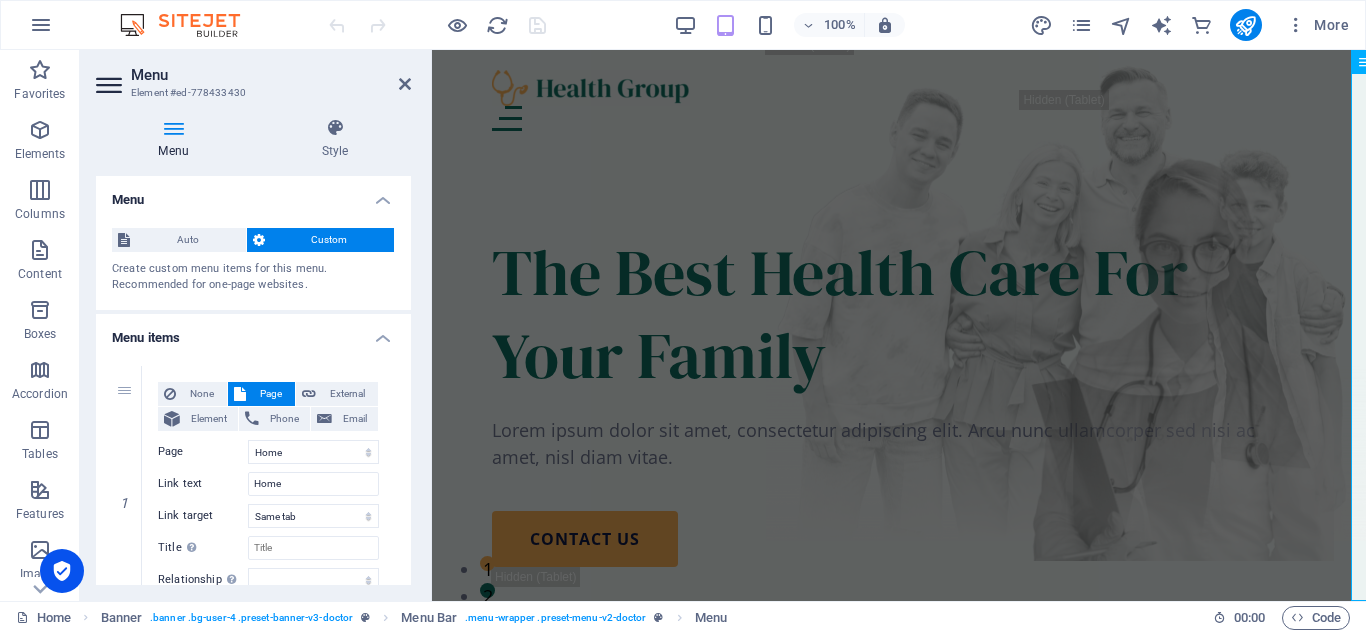 click on "Menu" at bounding box center (253, 194) 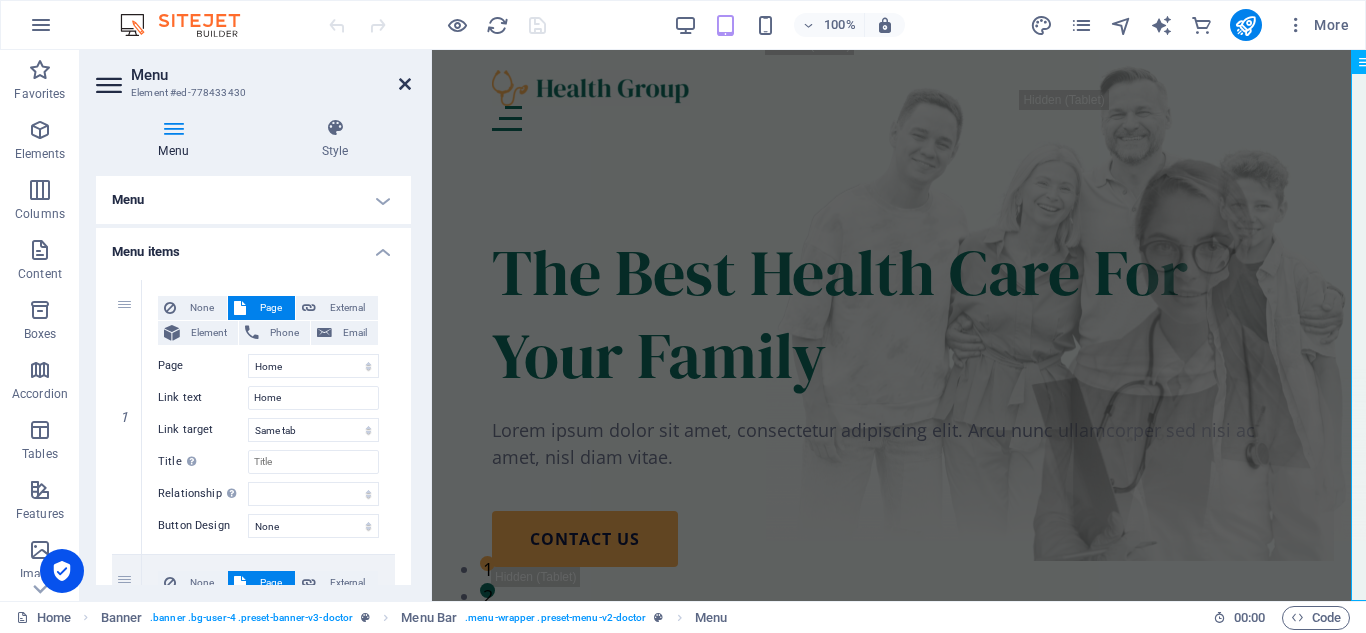 click at bounding box center [405, 84] 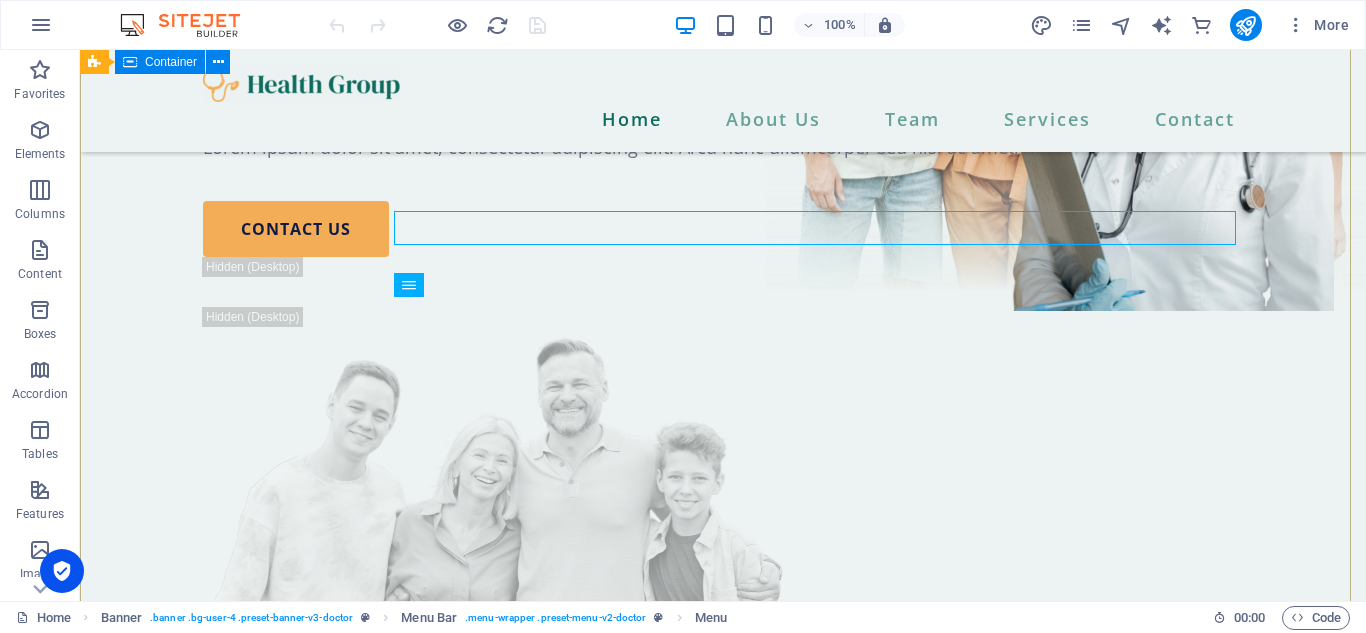 scroll, scrollTop: 0, scrollLeft: 0, axis: both 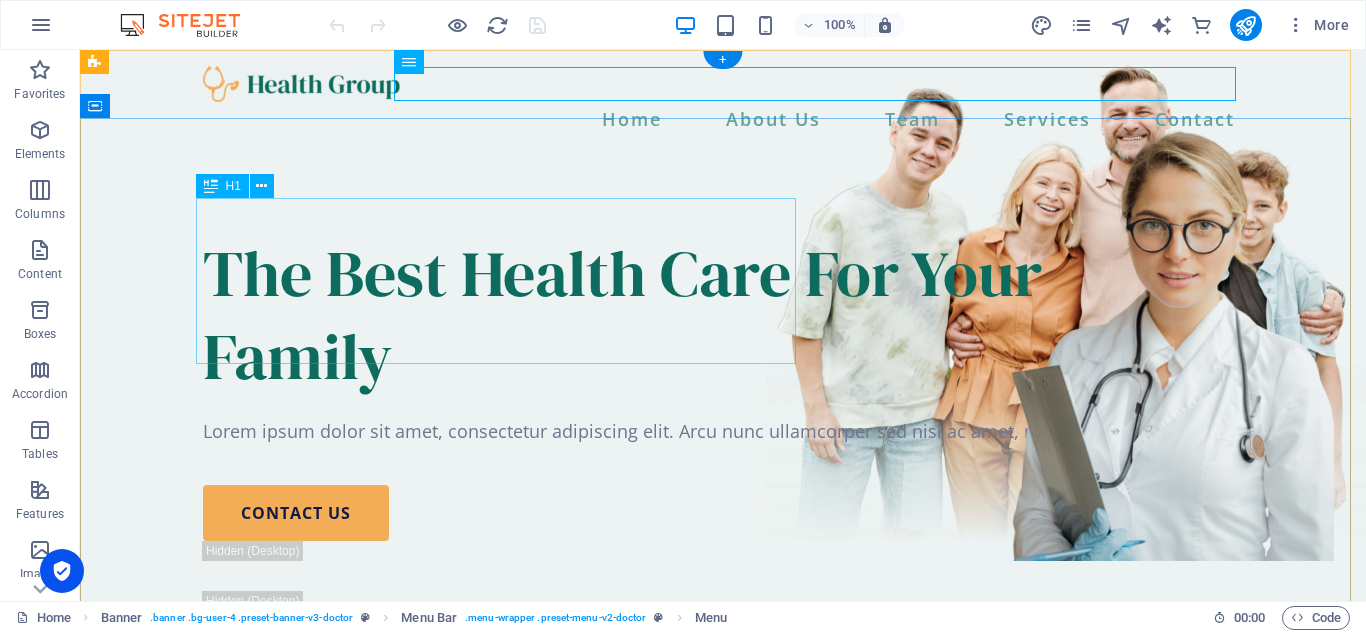 click on "The Best Health Care For Your Family" at bounding box center [723, 315] 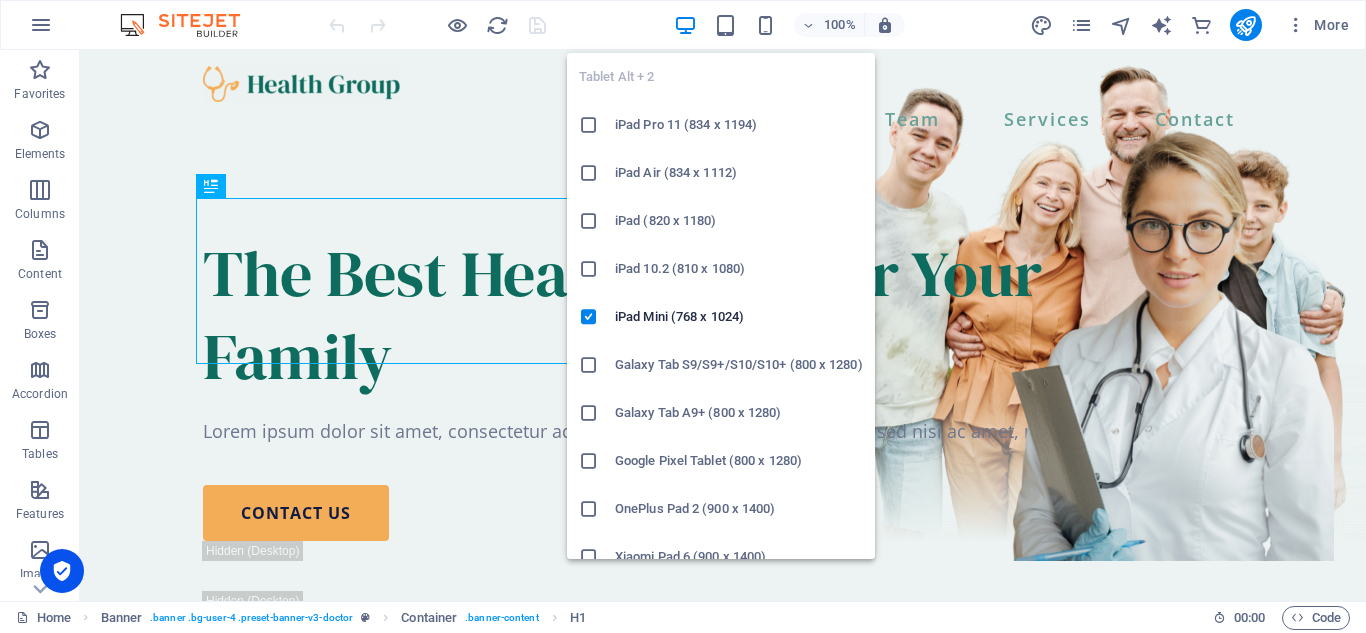click on "iPad (820 x 1180)" at bounding box center (721, 221) 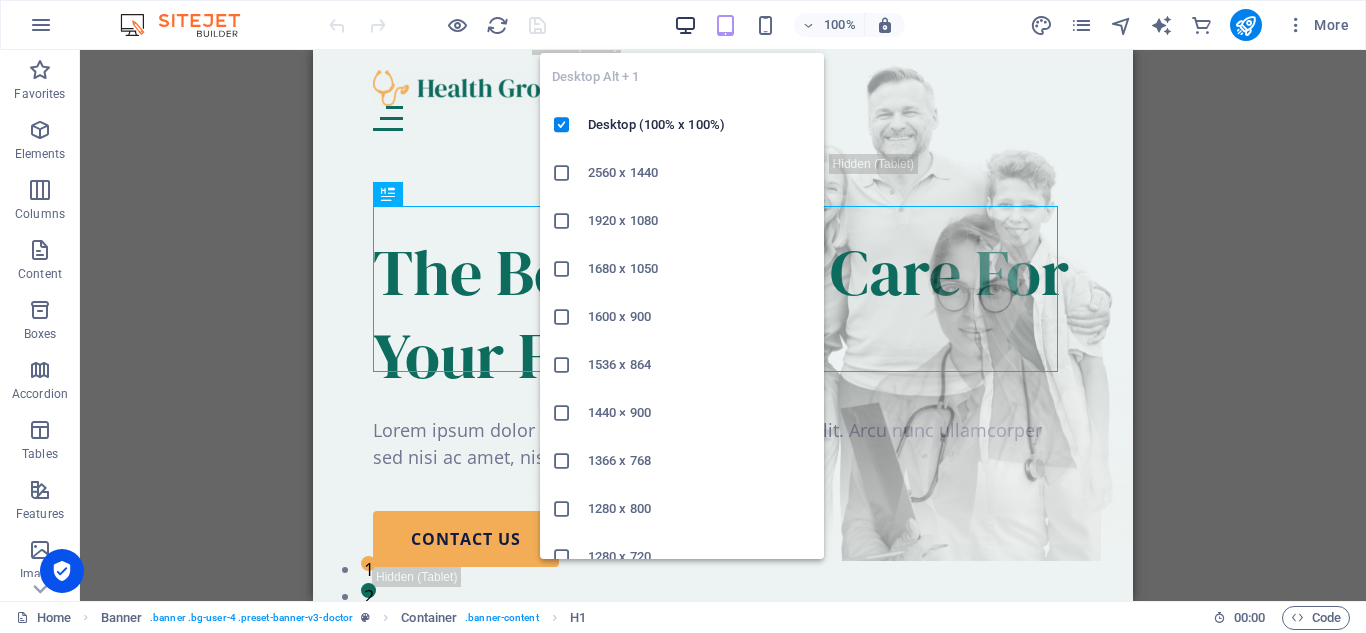 click at bounding box center [685, 25] 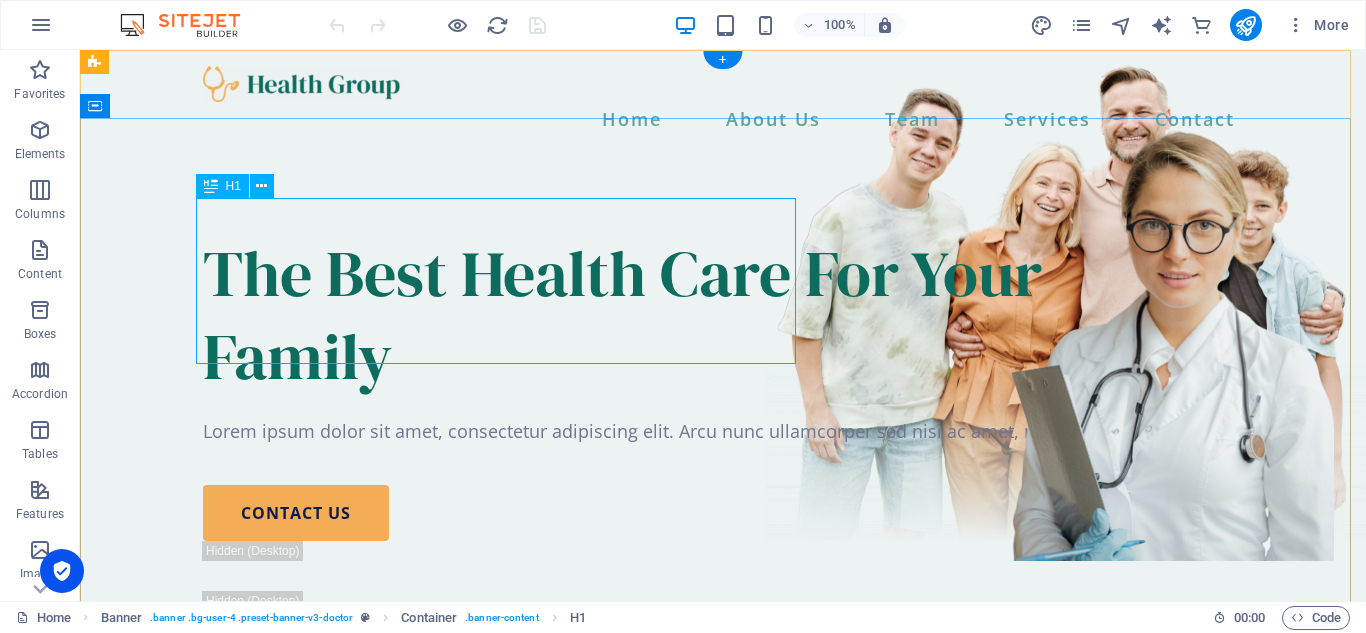click on "The Best Health Care For Your Family" at bounding box center (723, 315) 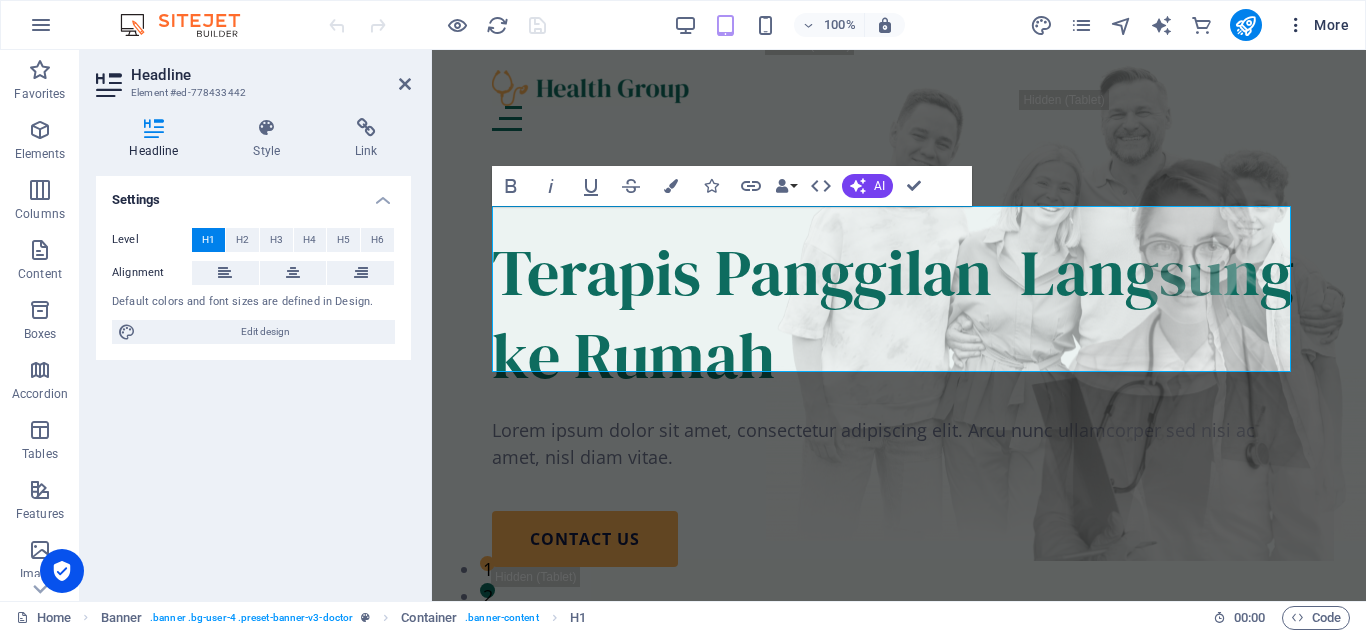 click at bounding box center (1296, 25) 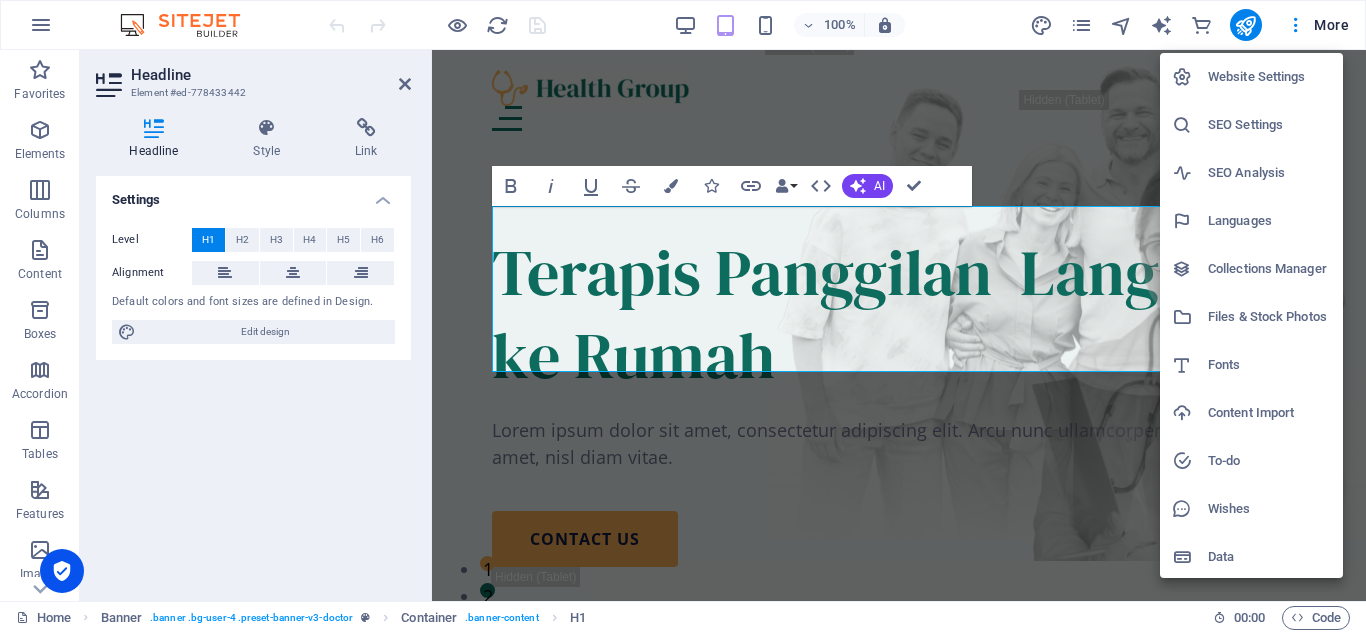 click at bounding box center (683, 316) 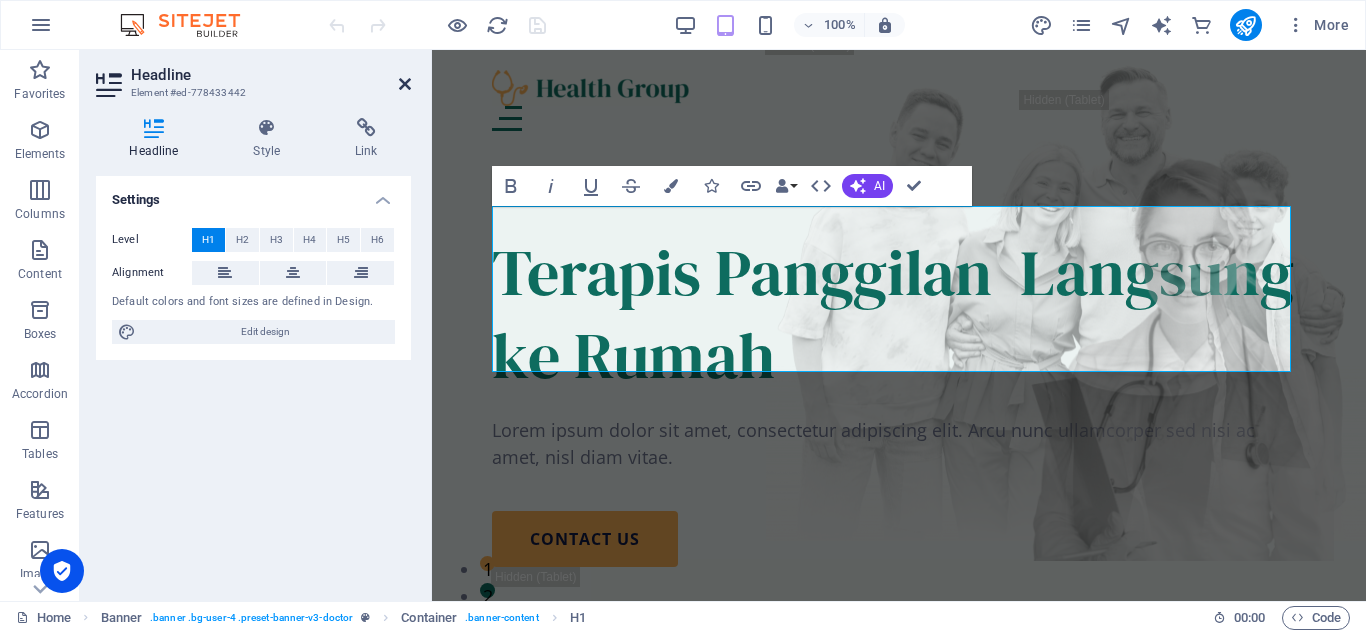 click at bounding box center [405, 84] 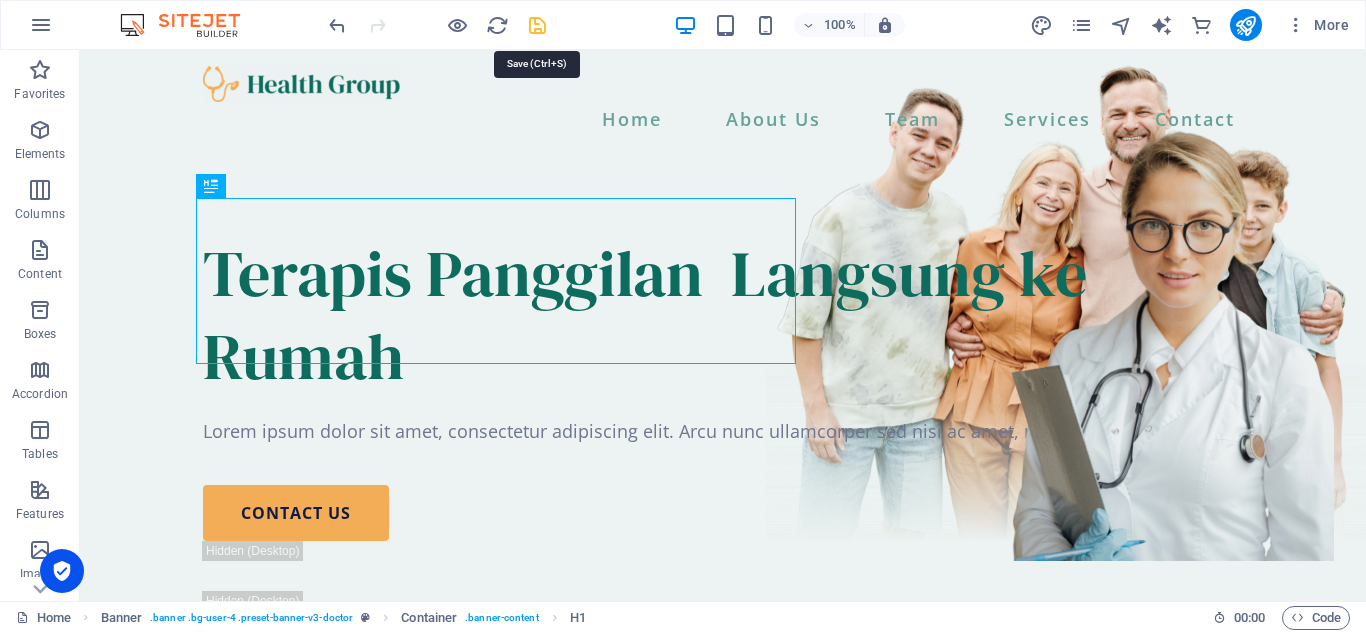 click at bounding box center (537, 25) 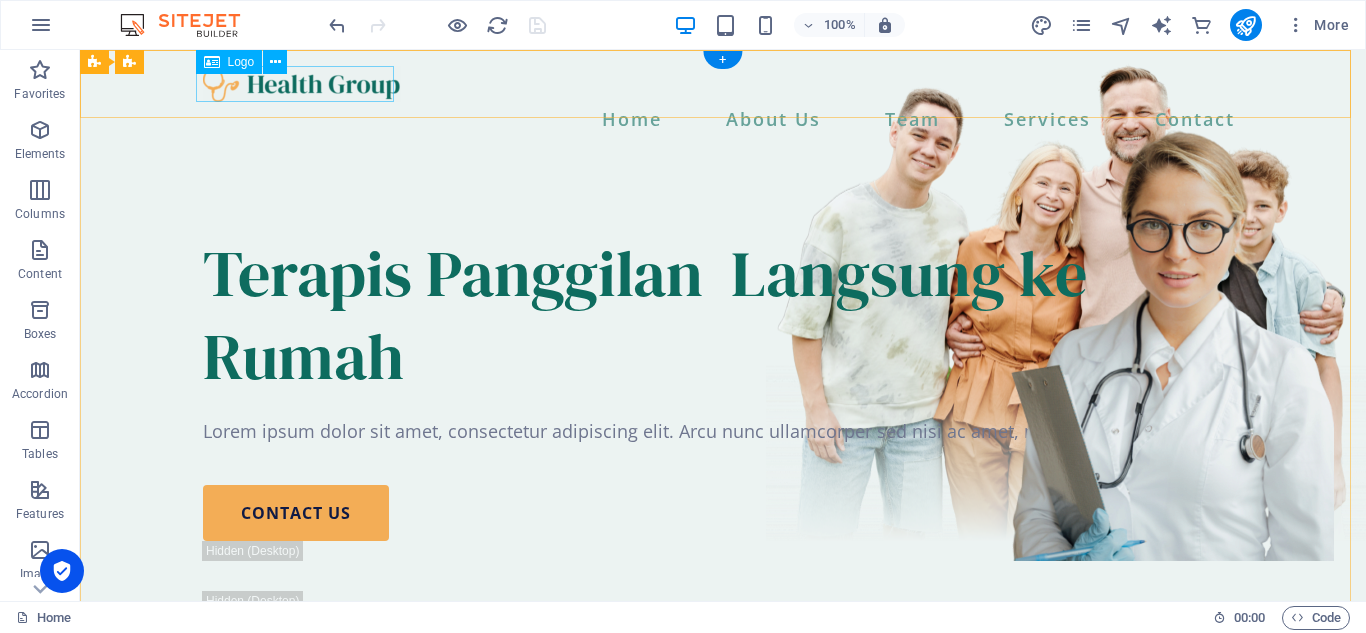 click at bounding box center (723, 84) 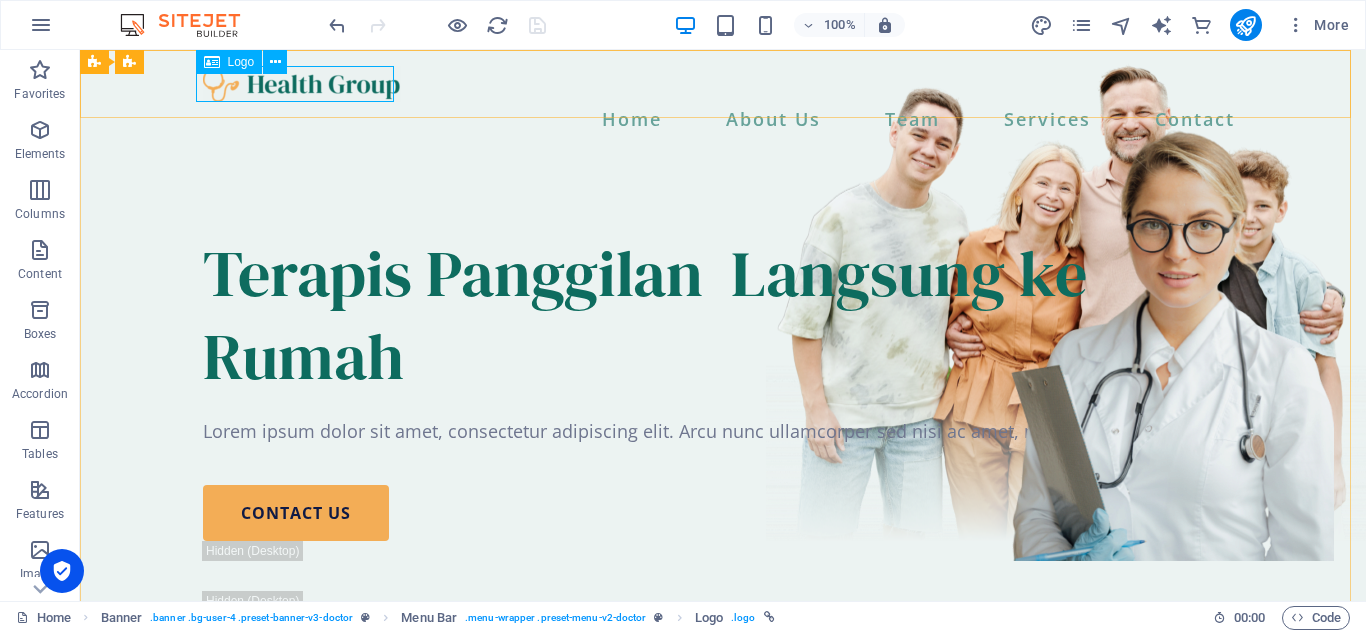 click on "Logo" at bounding box center (241, 62) 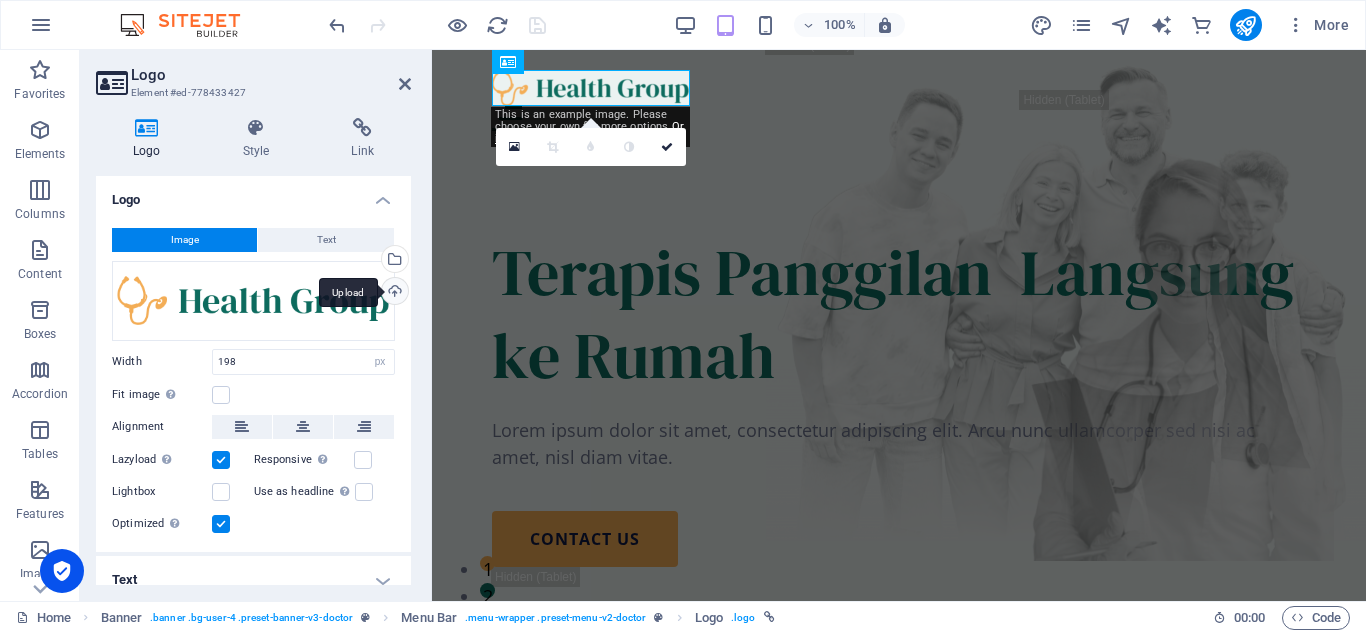 click on "Upload" at bounding box center (393, 293) 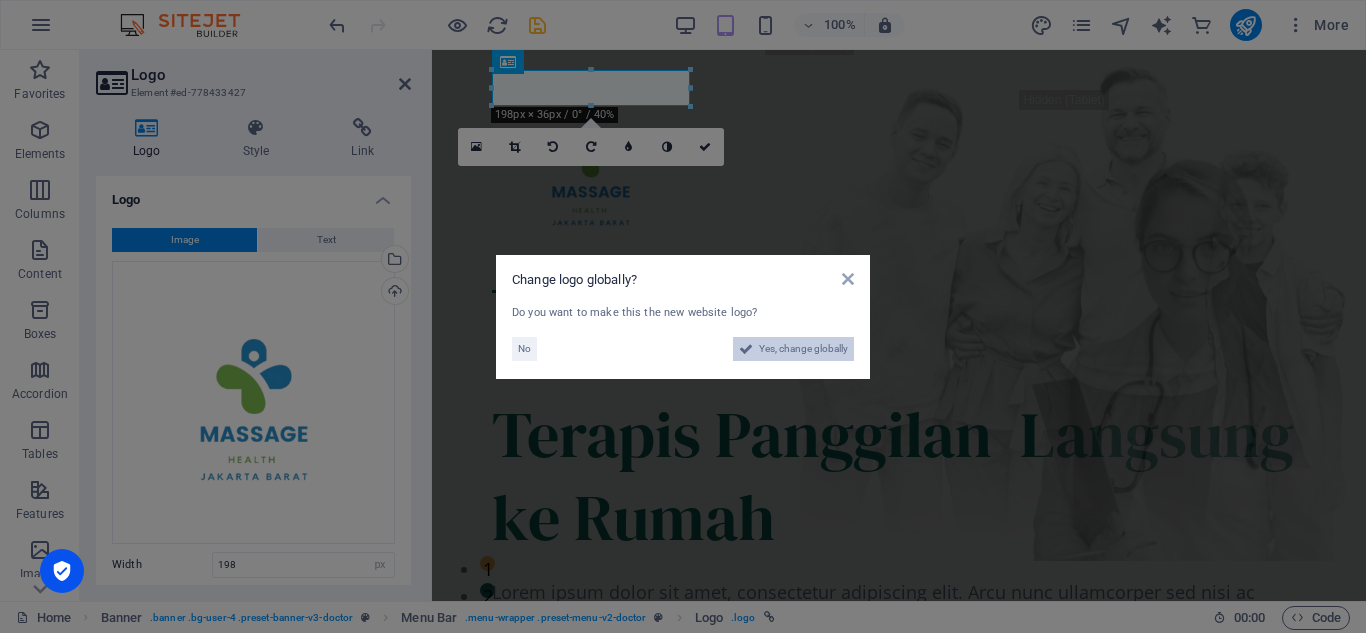 click on "Yes, change globally" at bounding box center [803, 349] 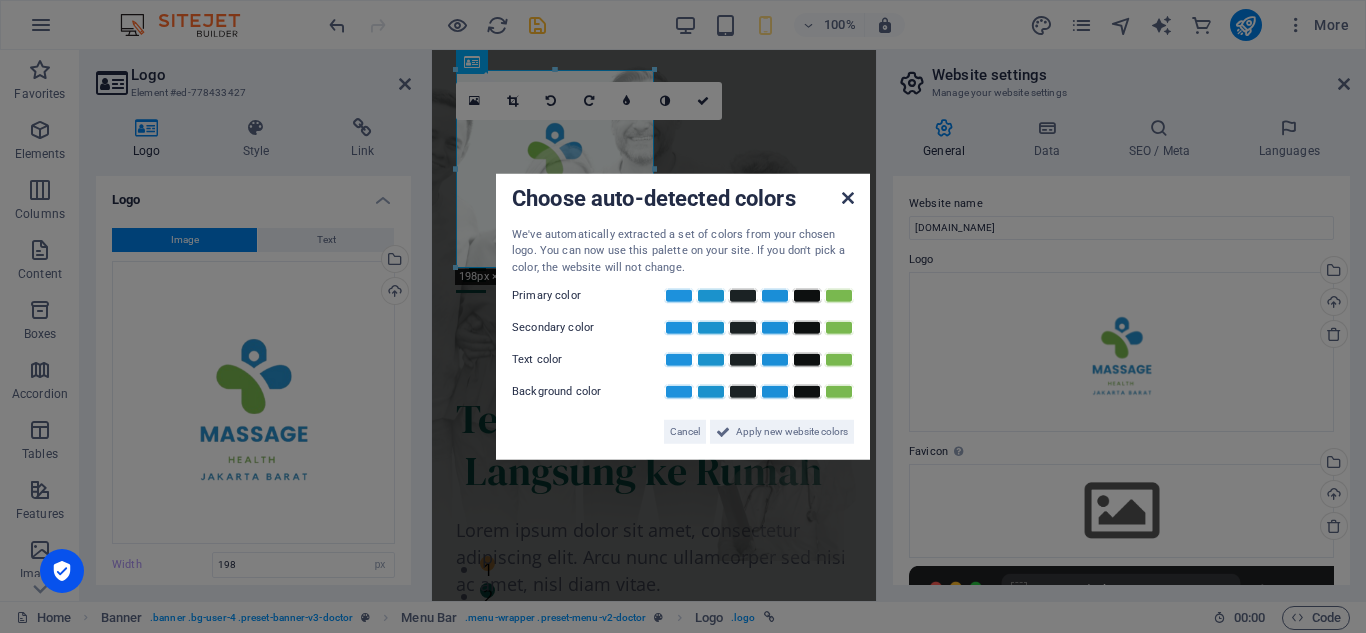 click at bounding box center [848, 197] 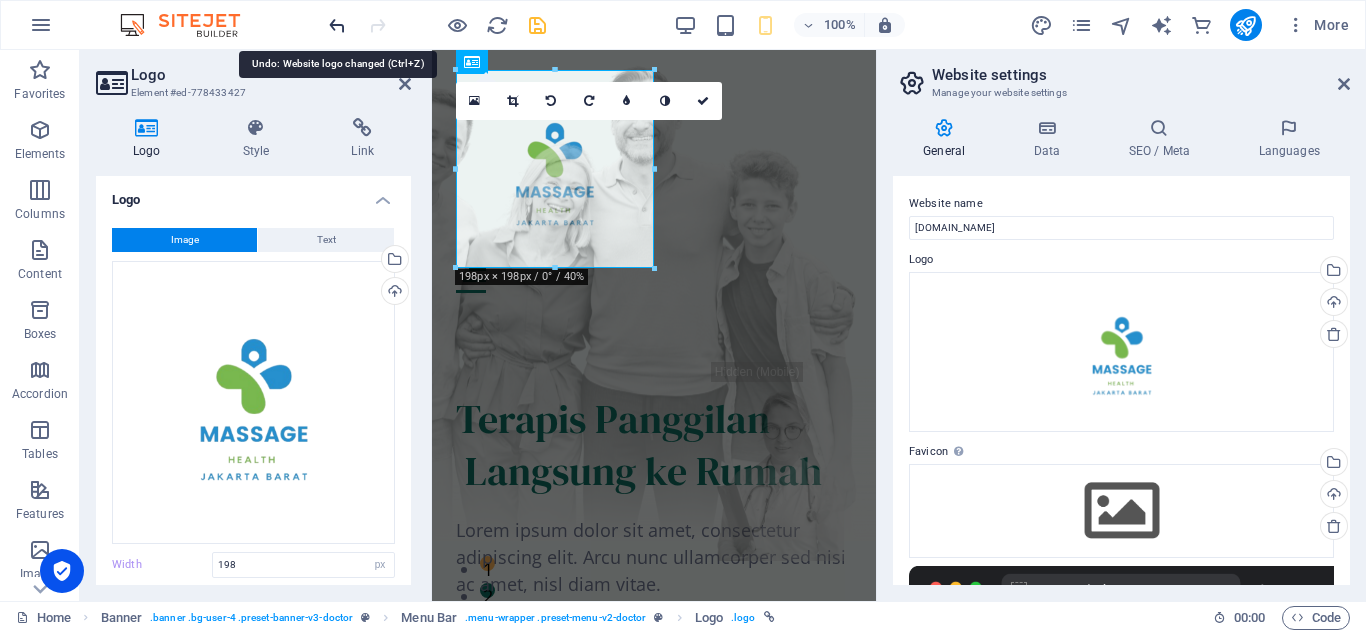 click at bounding box center [337, 25] 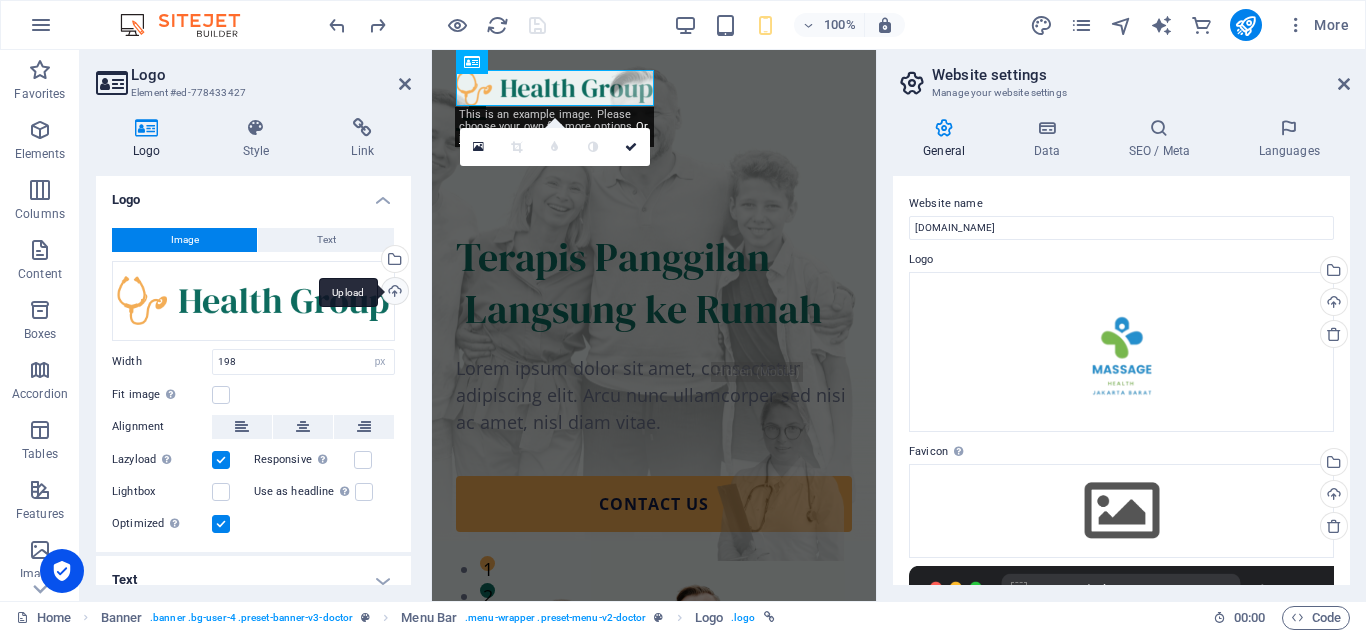 click on "Upload" at bounding box center (393, 293) 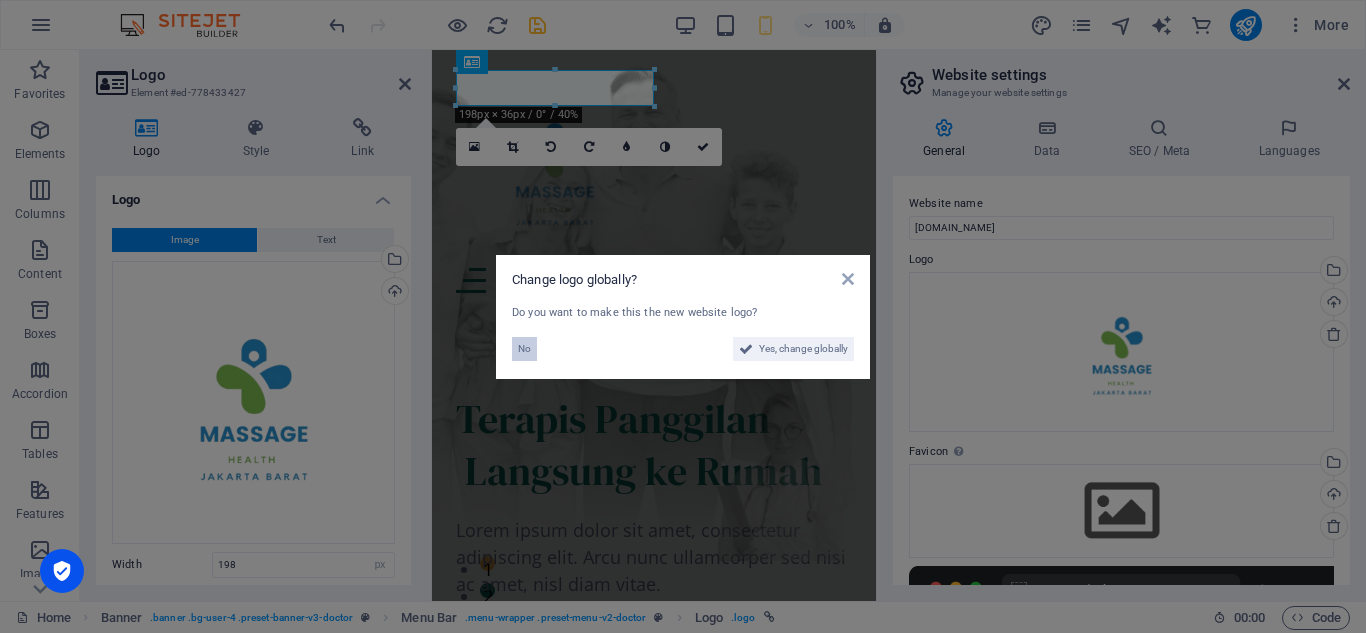 click on "No" at bounding box center (524, 349) 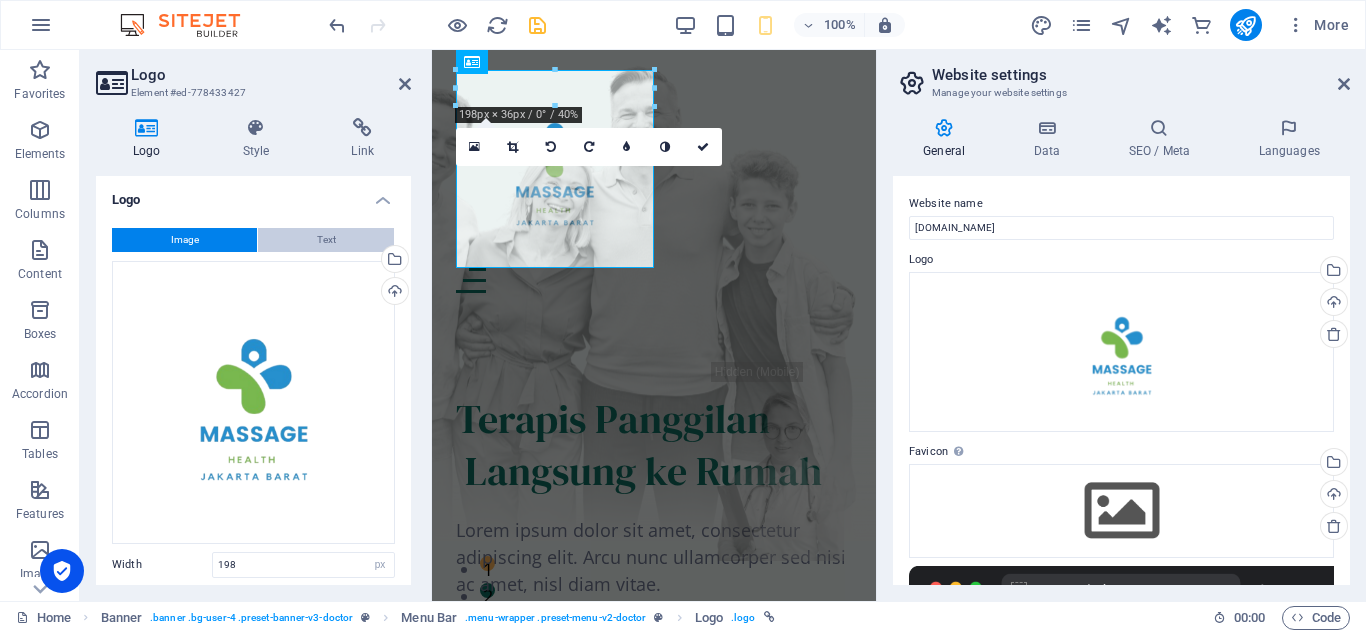 click on "Text" at bounding box center [326, 240] 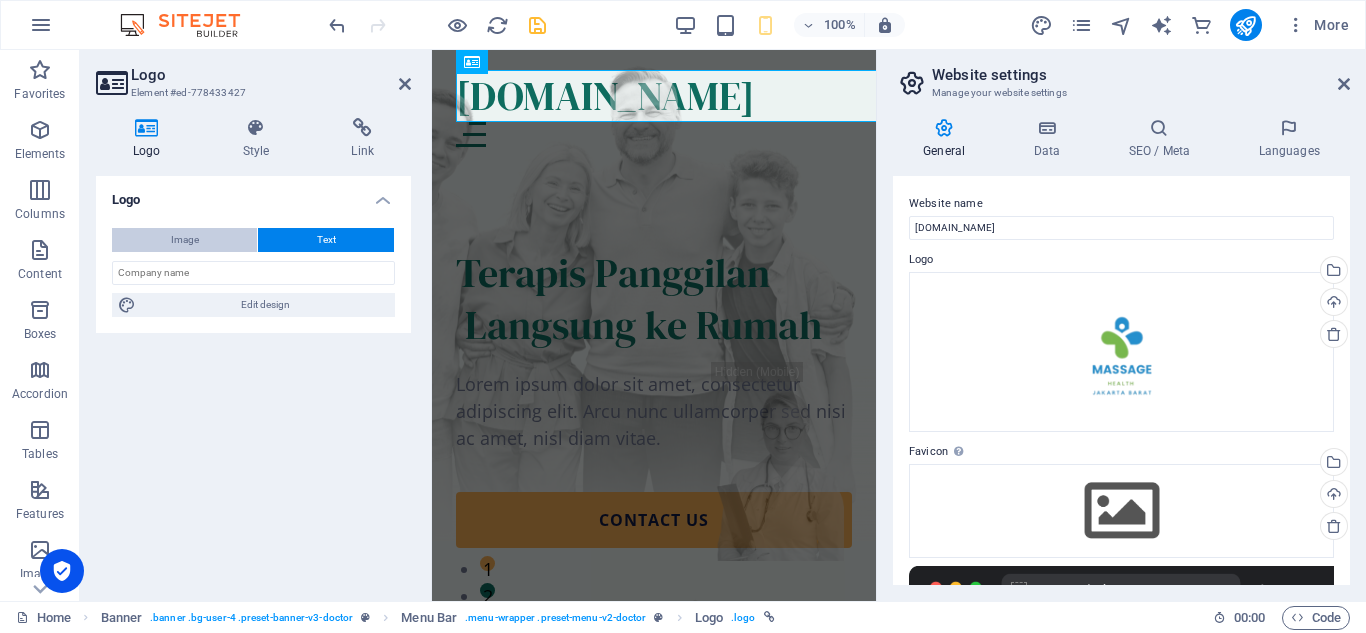 click on "Image" at bounding box center (184, 240) 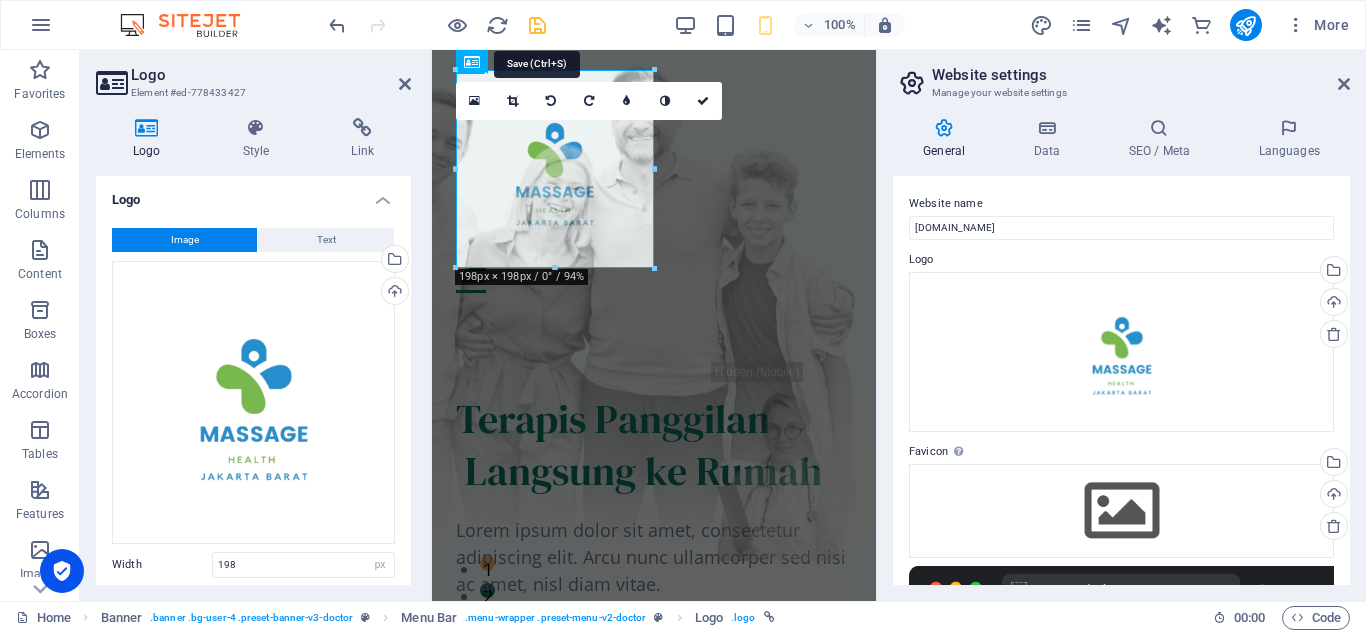 click at bounding box center (537, 25) 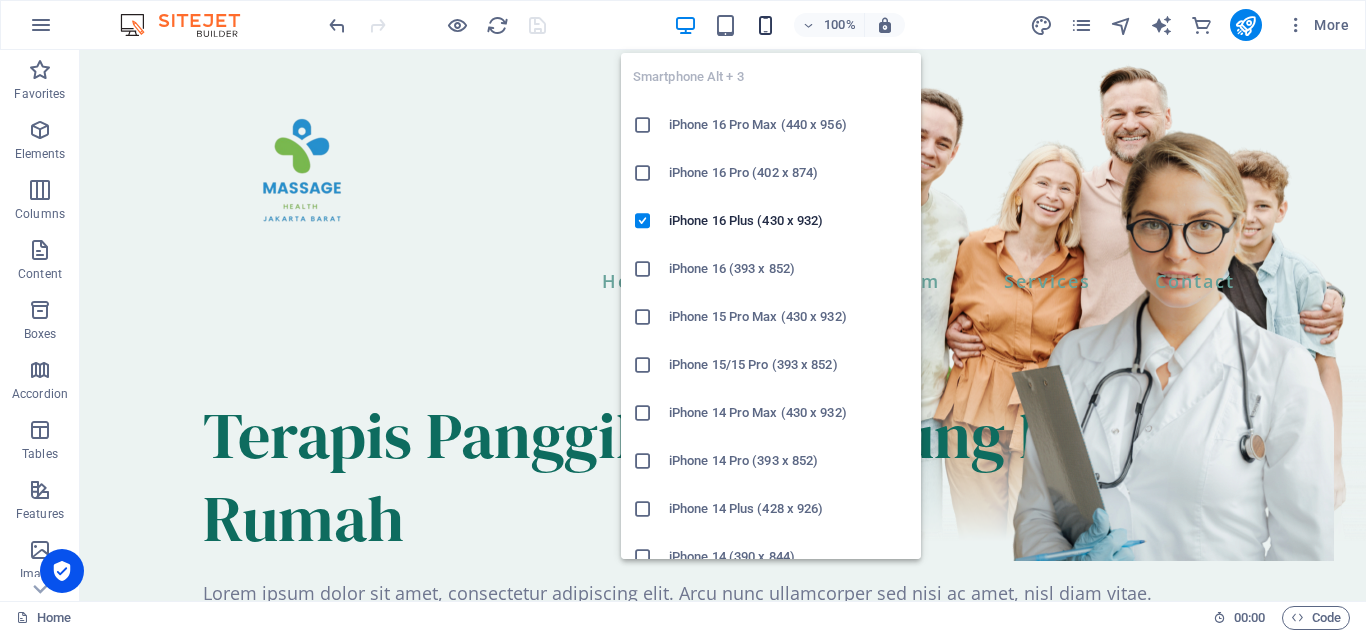 click at bounding box center (765, 25) 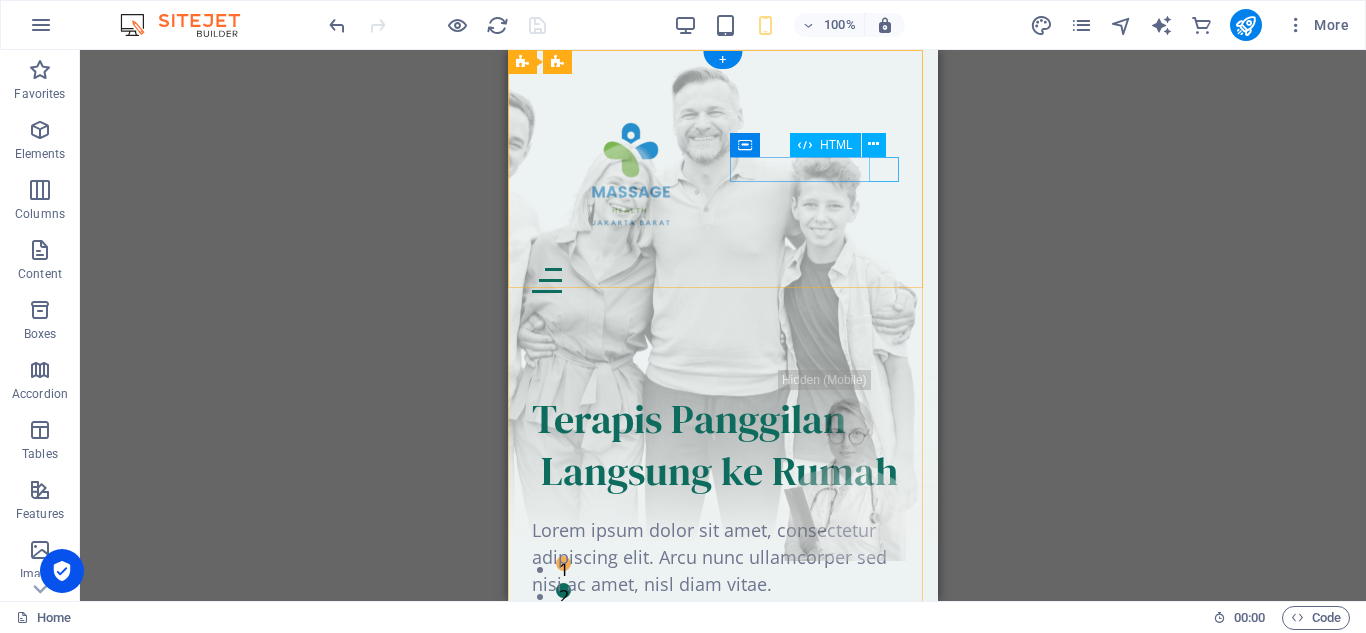 click at bounding box center [723, 280] 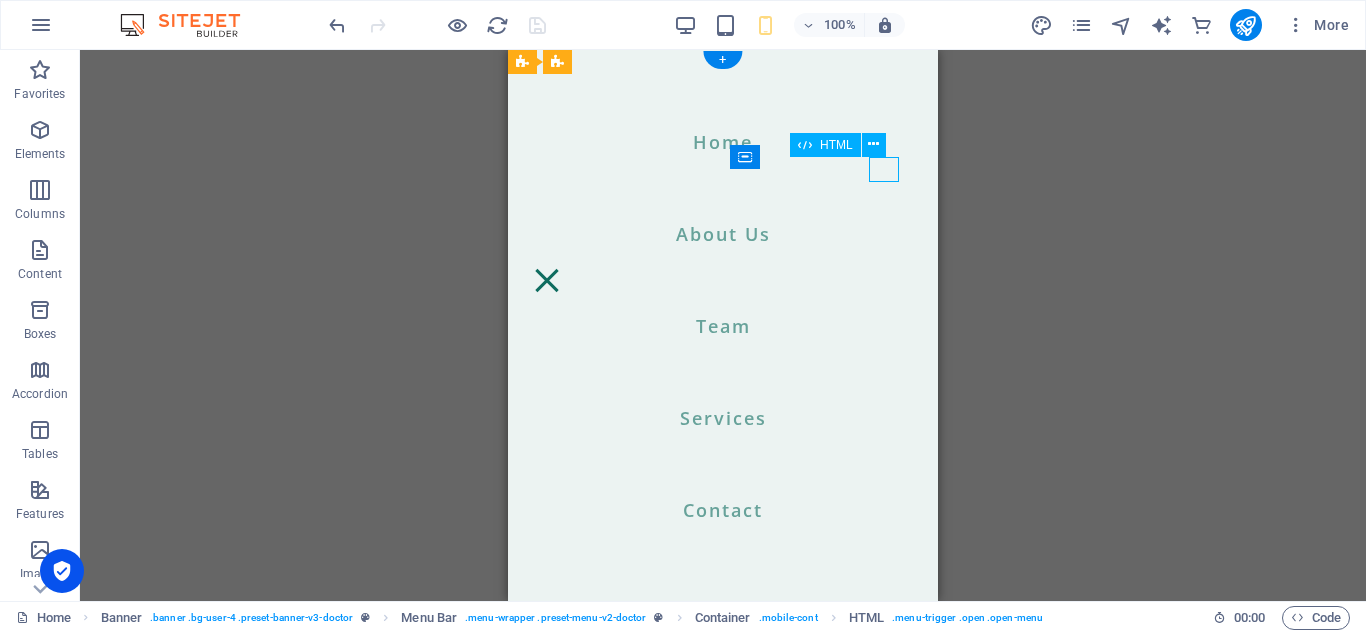 click at bounding box center [547, 280] 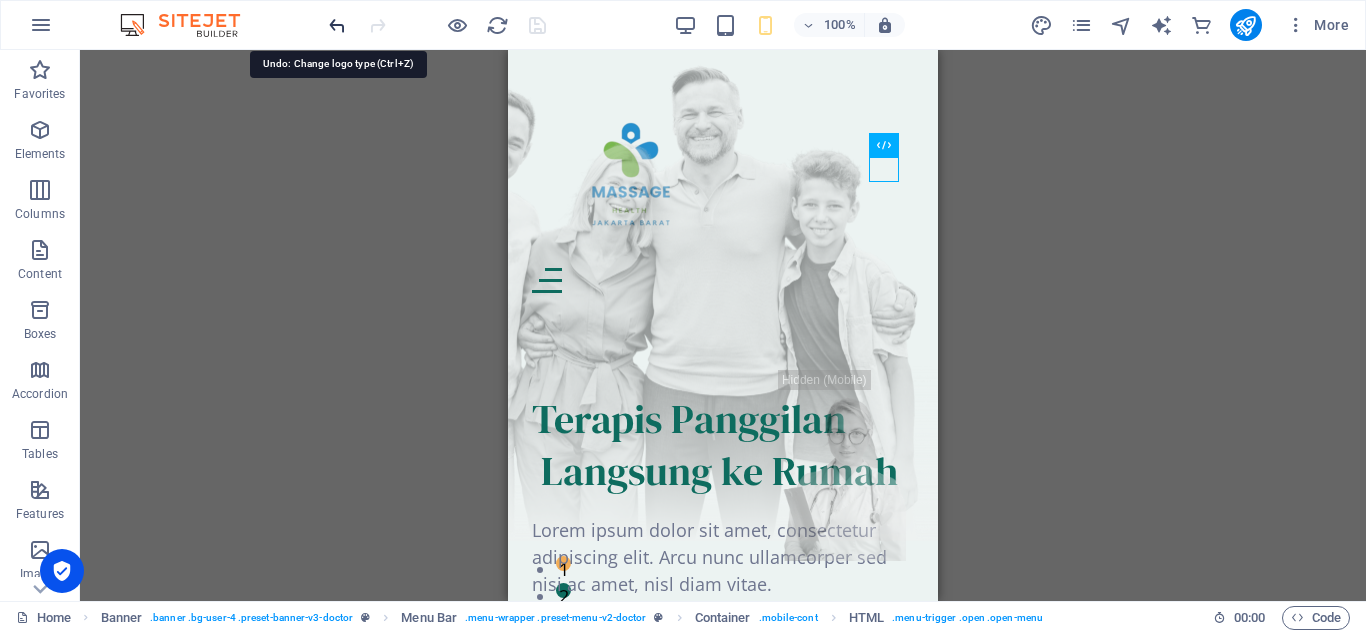 click at bounding box center (337, 25) 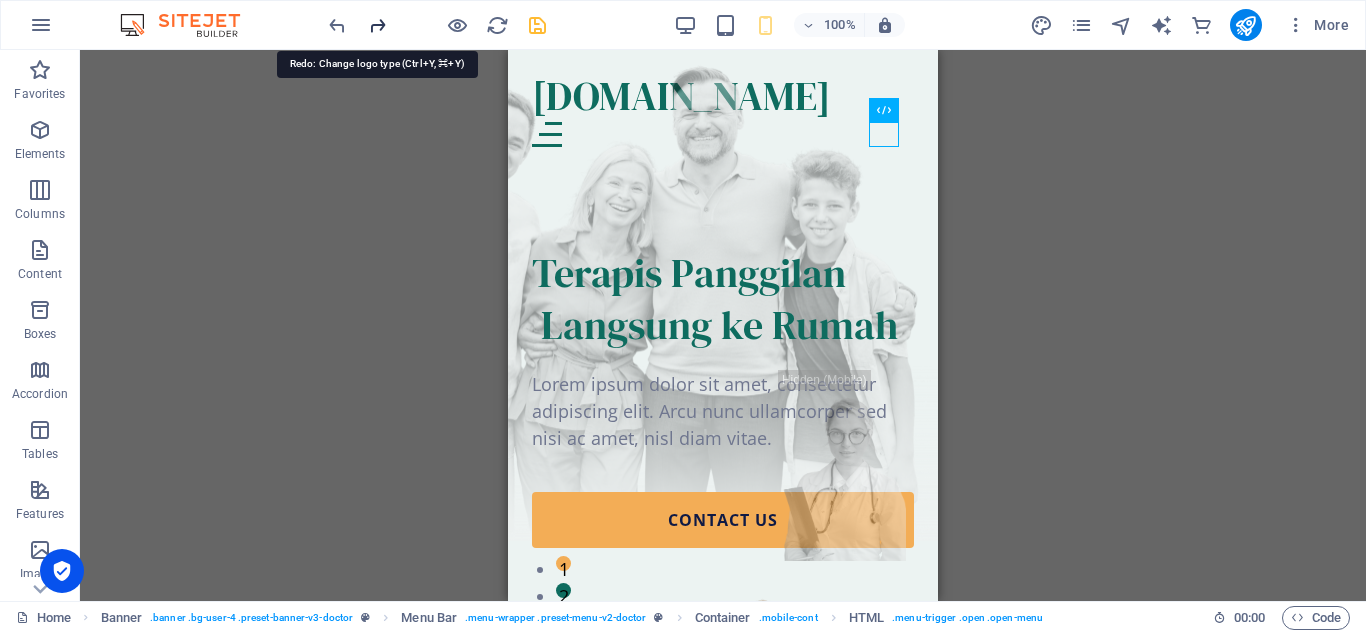 click at bounding box center [377, 25] 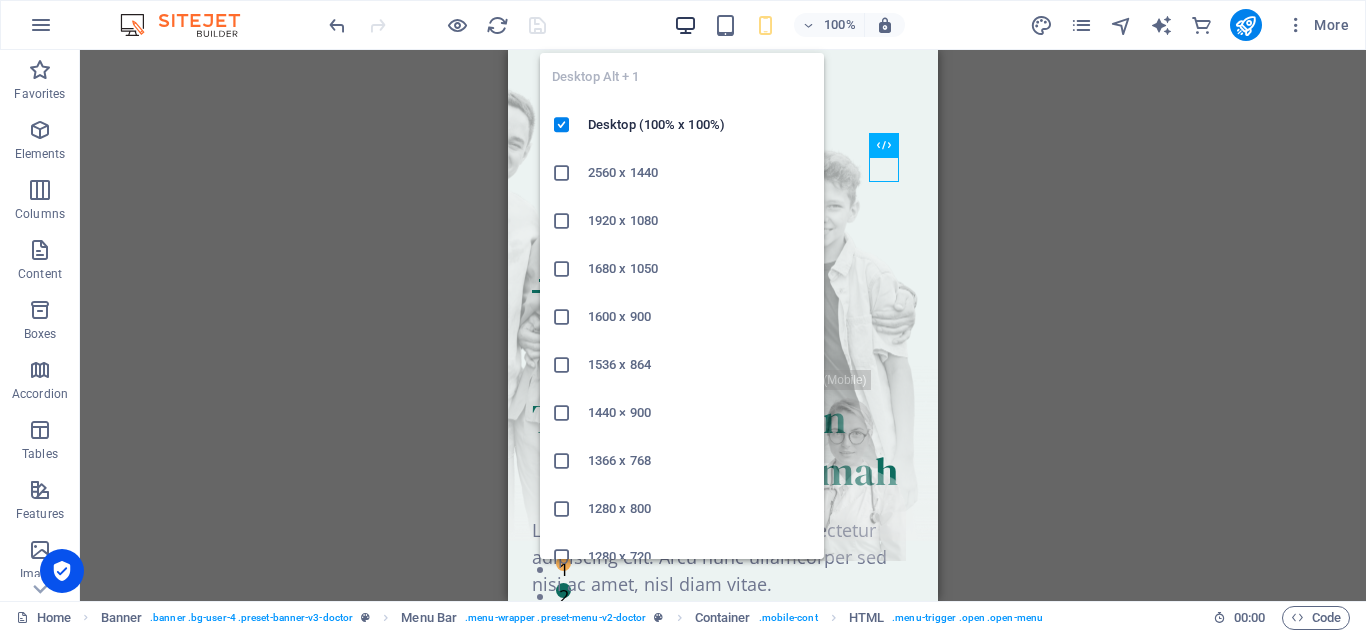 click at bounding box center [685, 25] 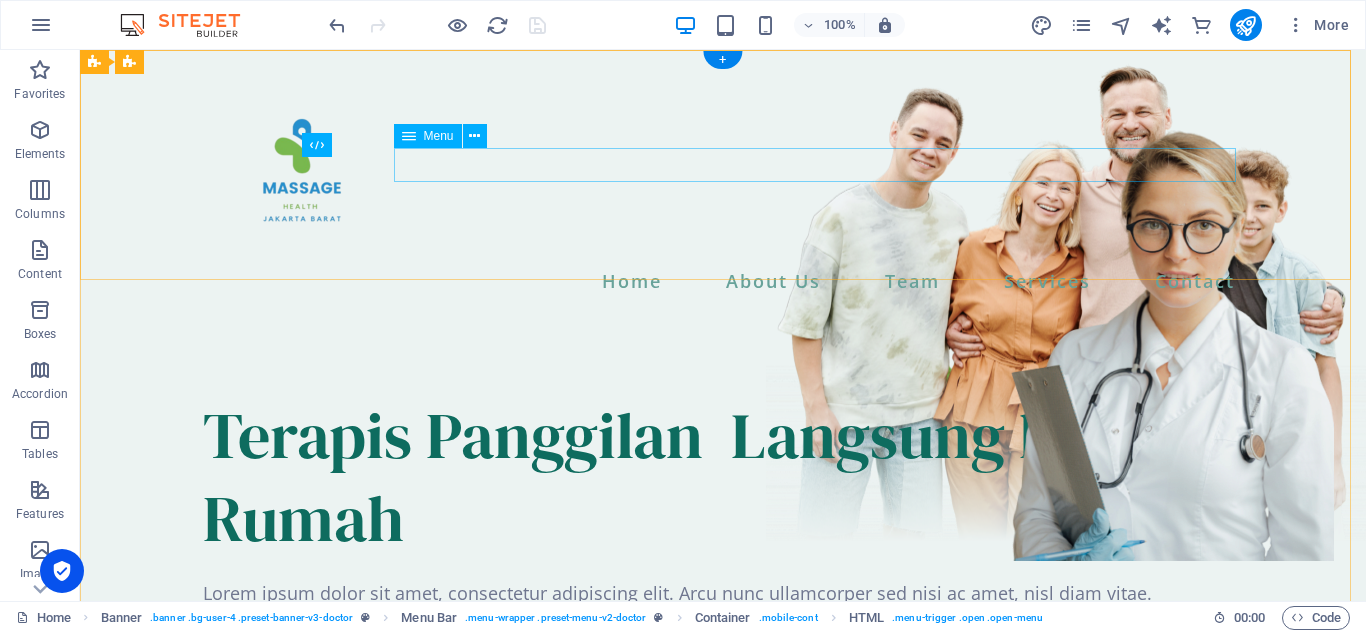 click on "Home About Us Team Services Contact" at bounding box center [723, 281] 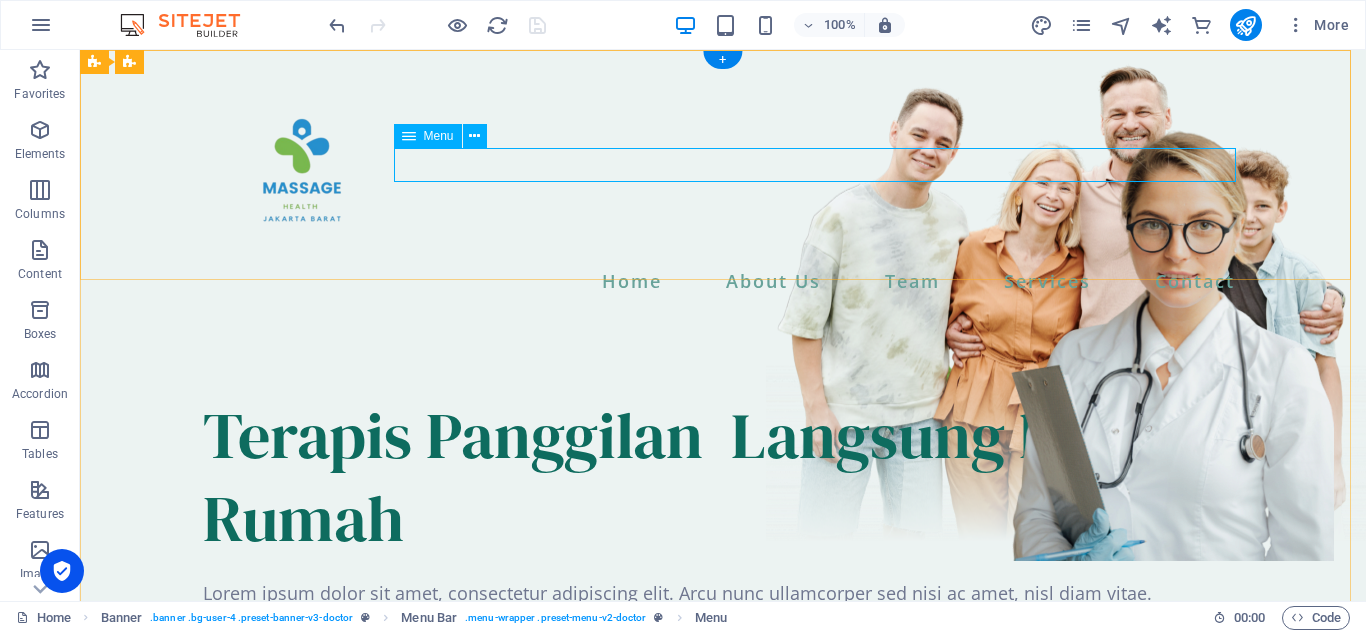 click on "Home About Us Team Services Contact" at bounding box center [723, 281] 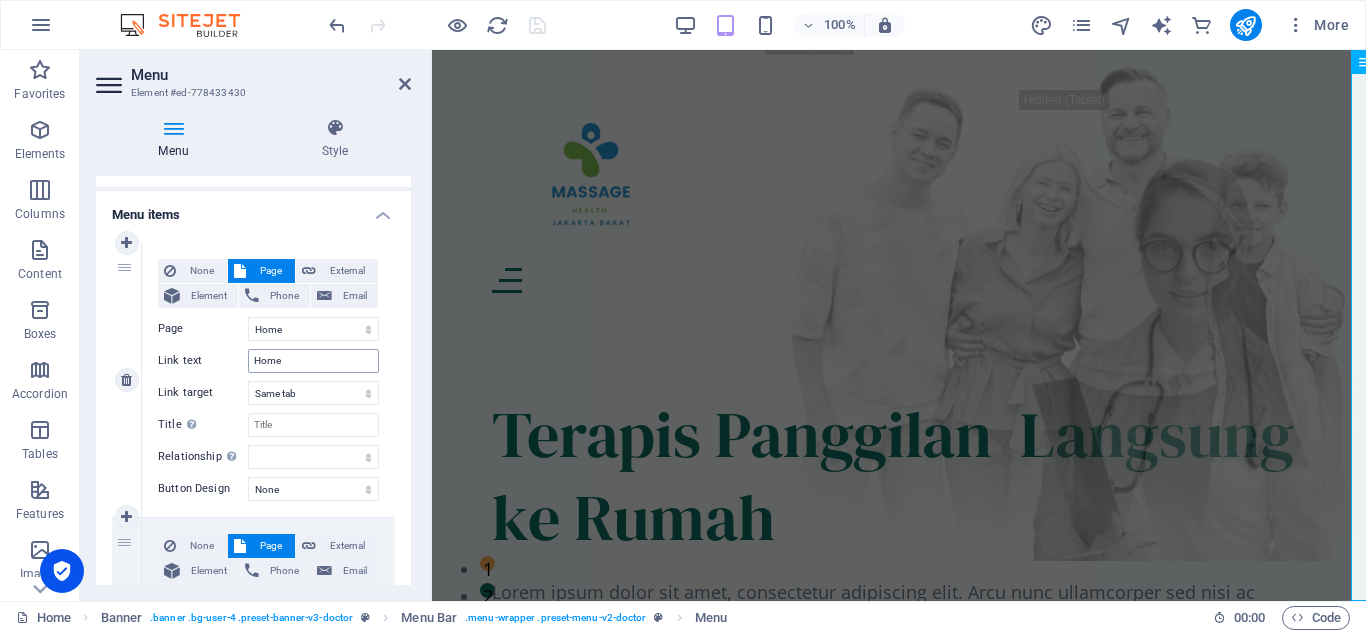 scroll, scrollTop: 0, scrollLeft: 0, axis: both 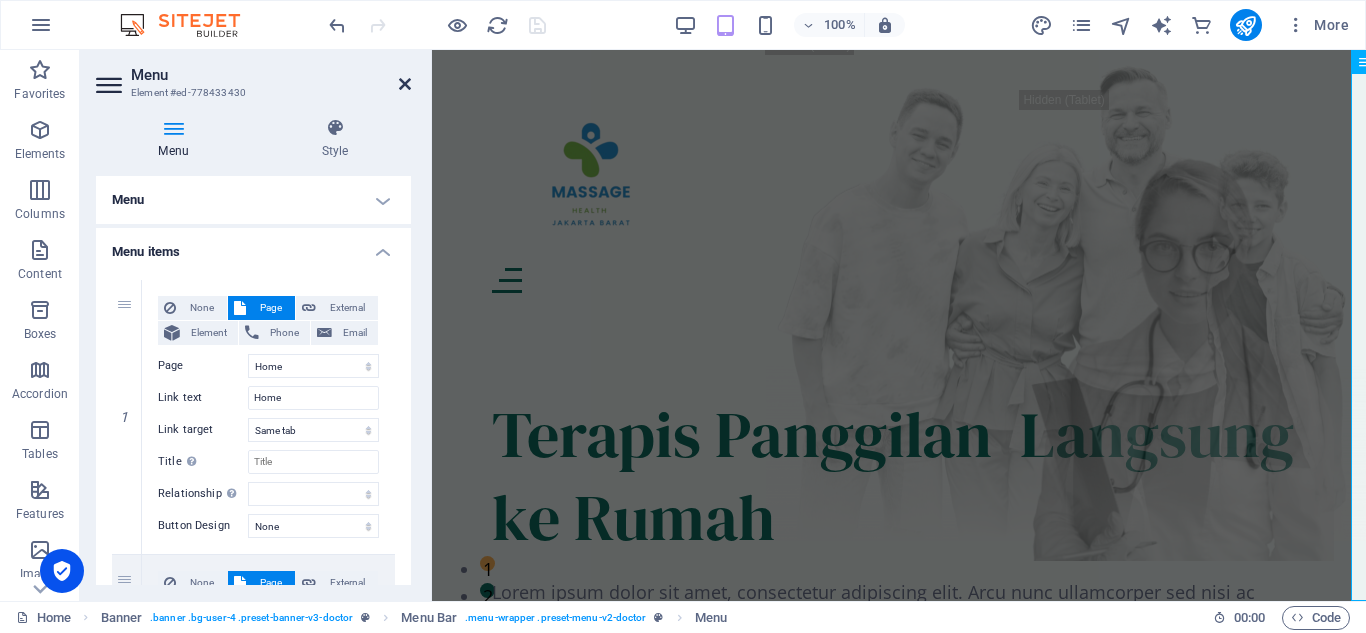 click at bounding box center [405, 84] 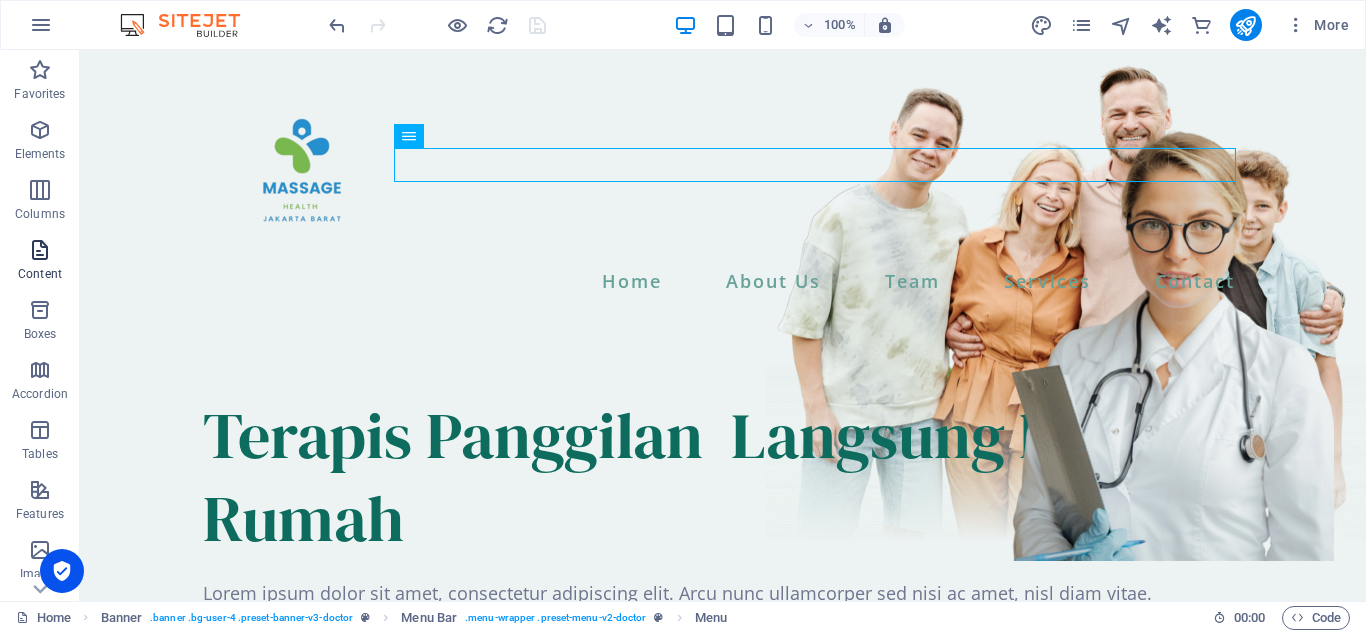 click on "Content" at bounding box center [40, 262] 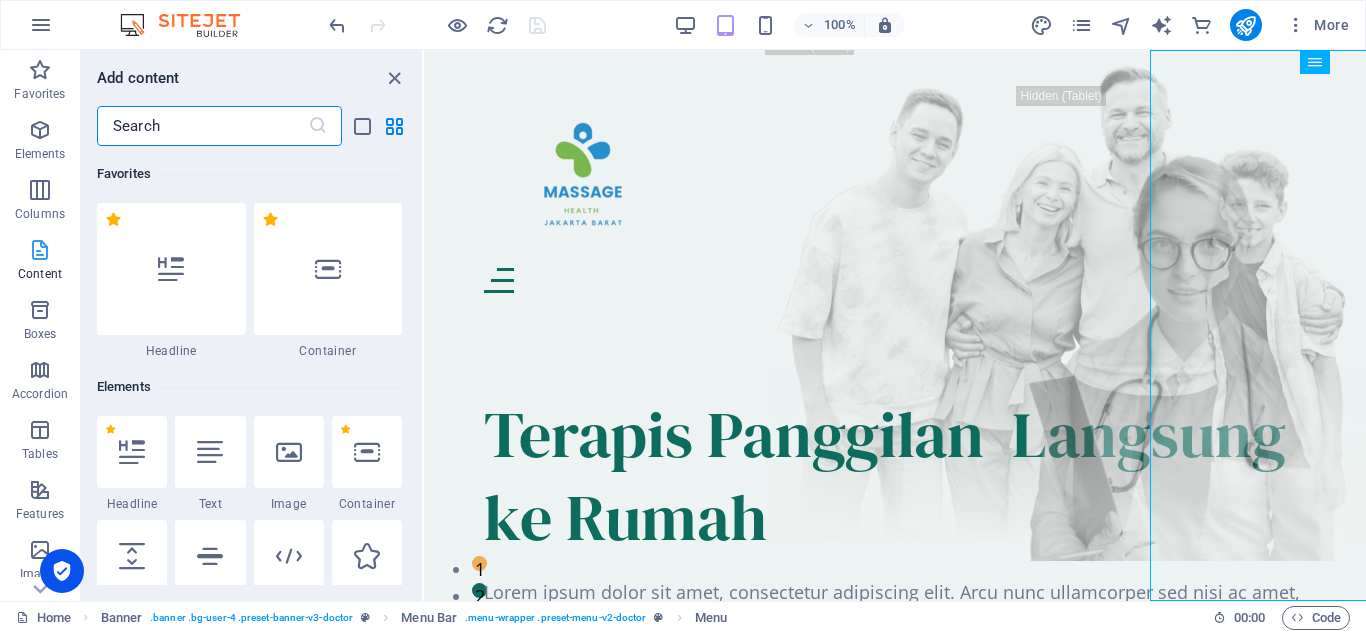 scroll, scrollTop: 3499, scrollLeft: 0, axis: vertical 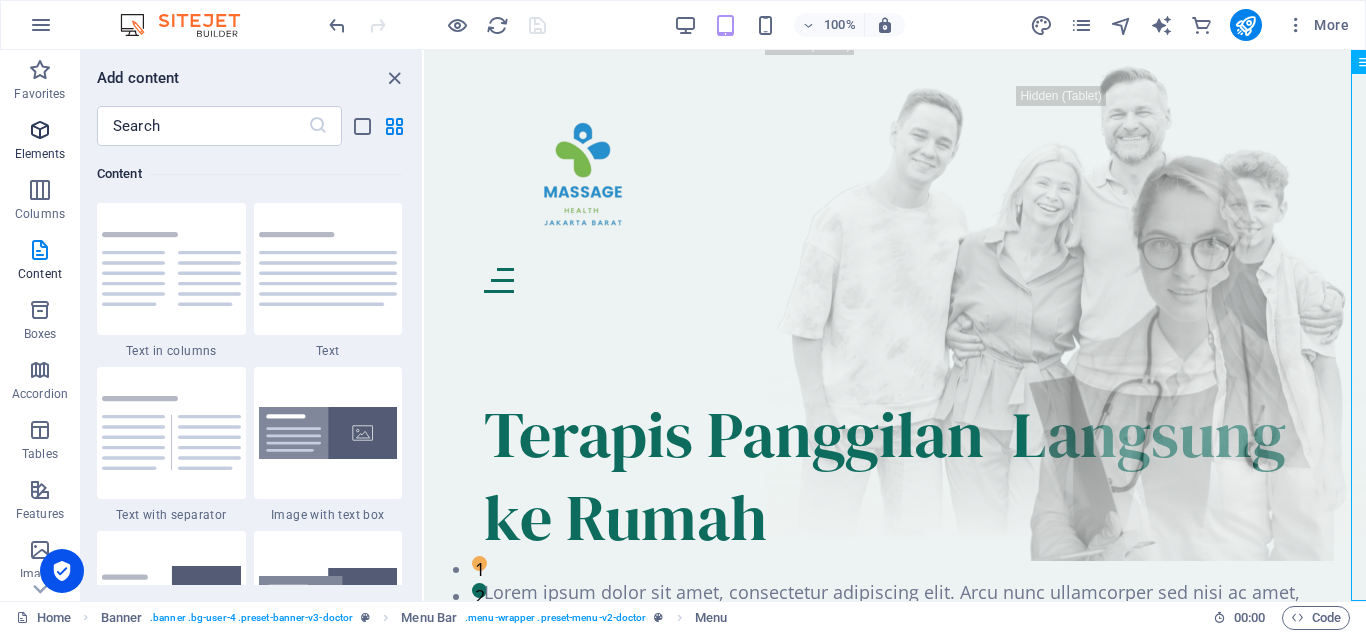 click at bounding box center (40, 130) 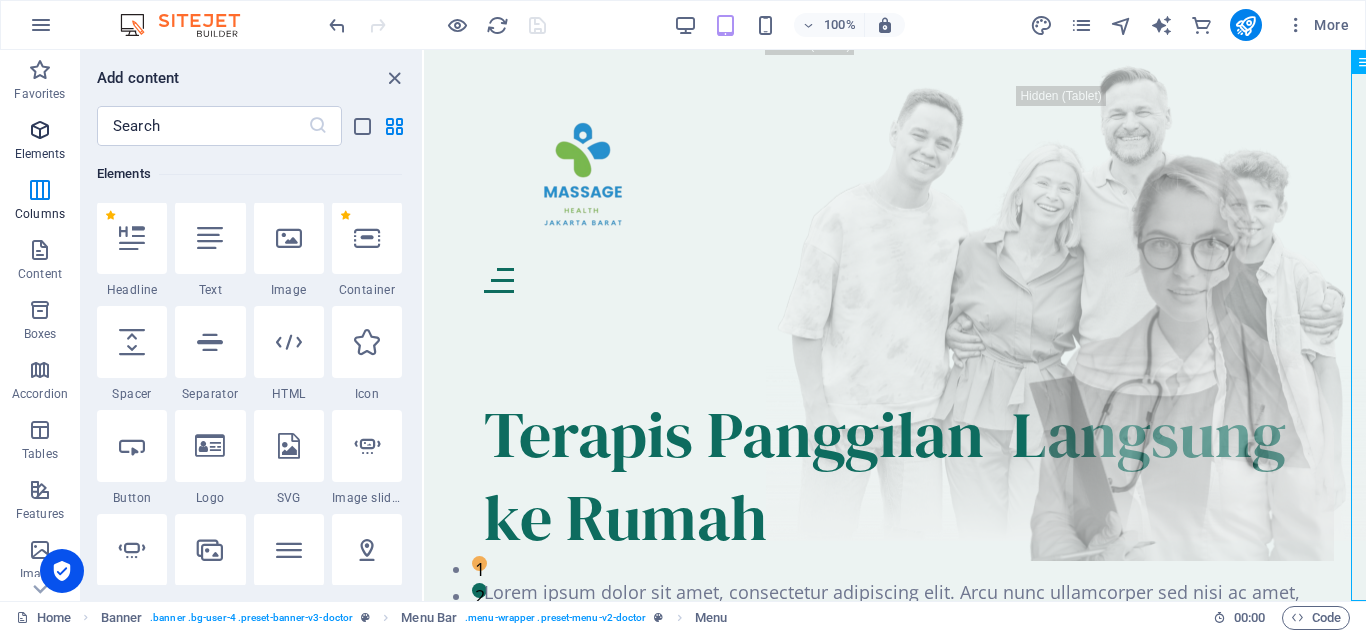 scroll, scrollTop: 213, scrollLeft: 0, axis: vertical 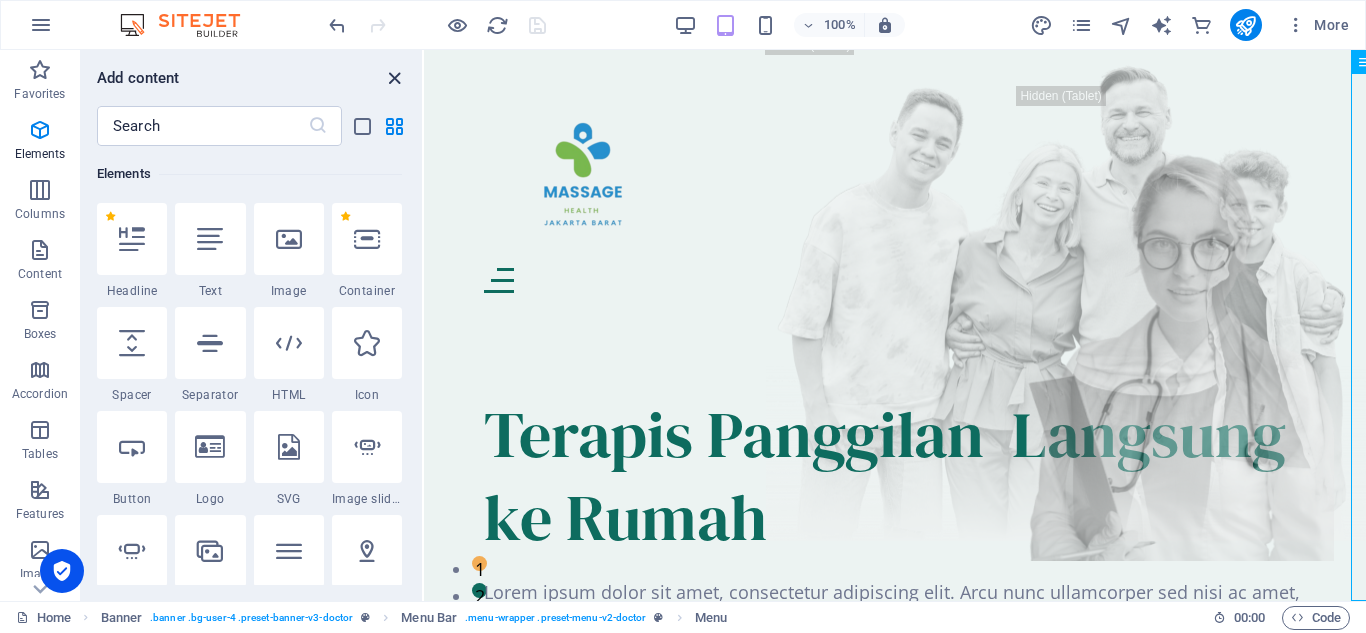 click at bounding box center [394, 78] 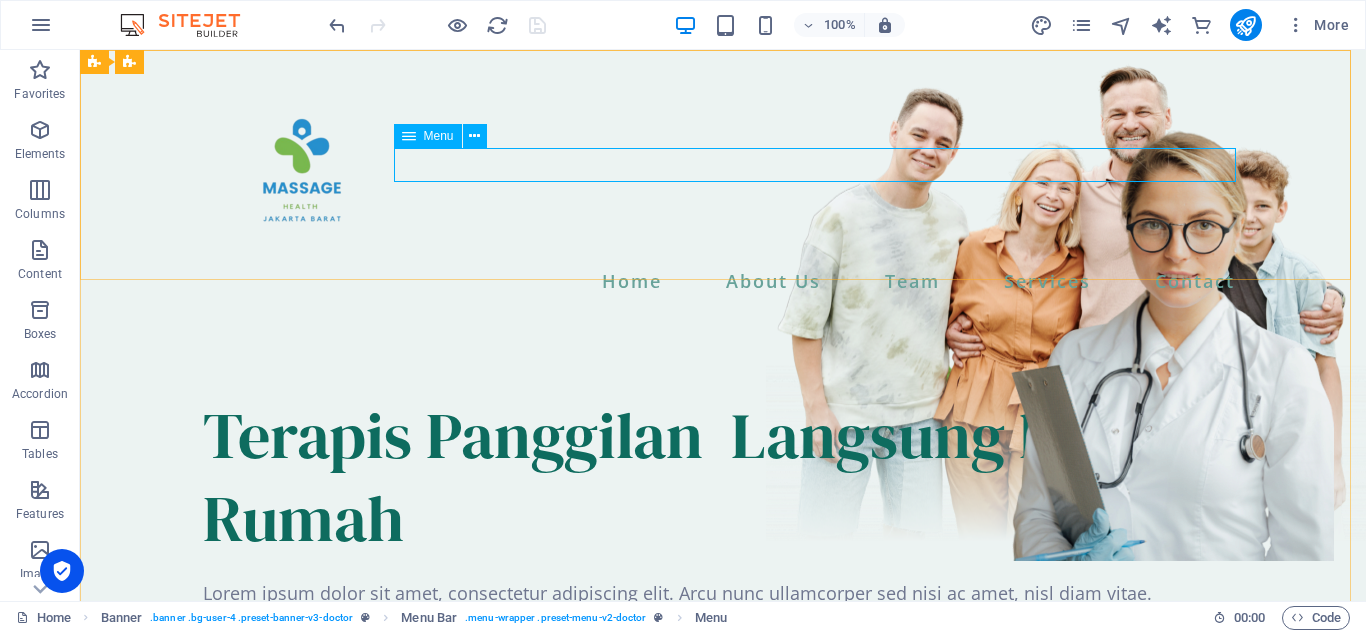 click on "Menu" at bounding box center (439, 136) 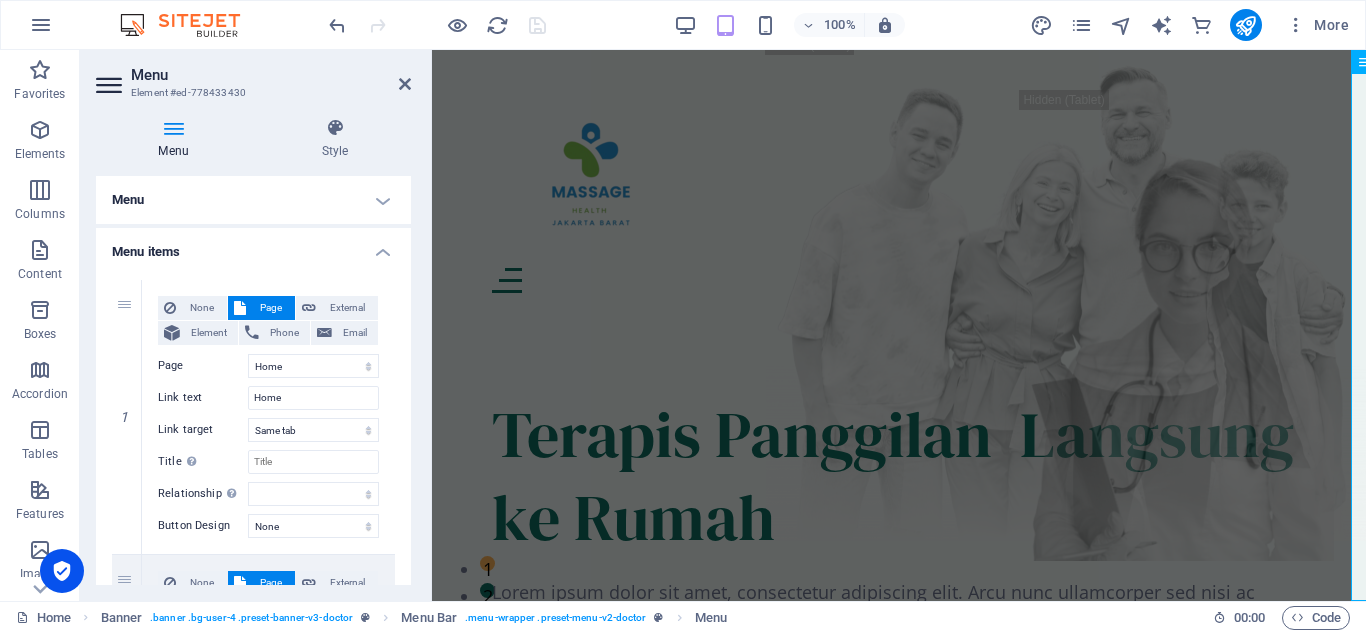 click on "Menu" at bounding box center [253, 200] 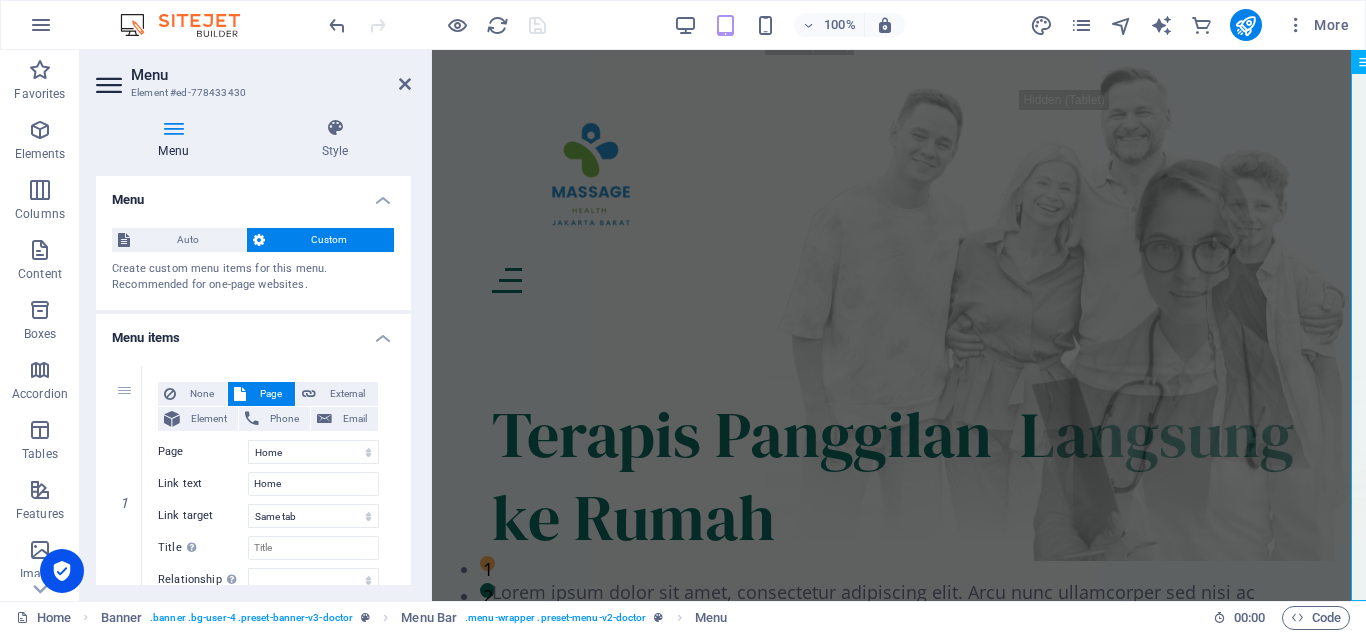 click on "Menu" at bounding box center [253, 194] 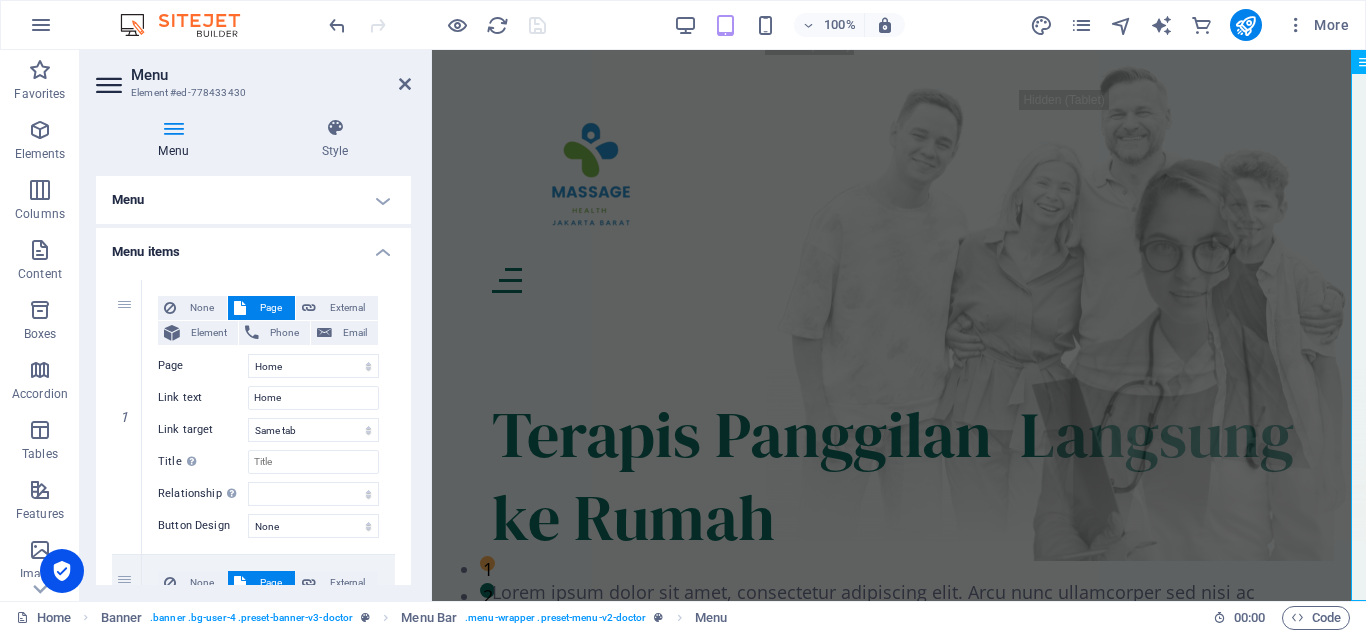 click on "Menu items" at bounding box center (253, 246) 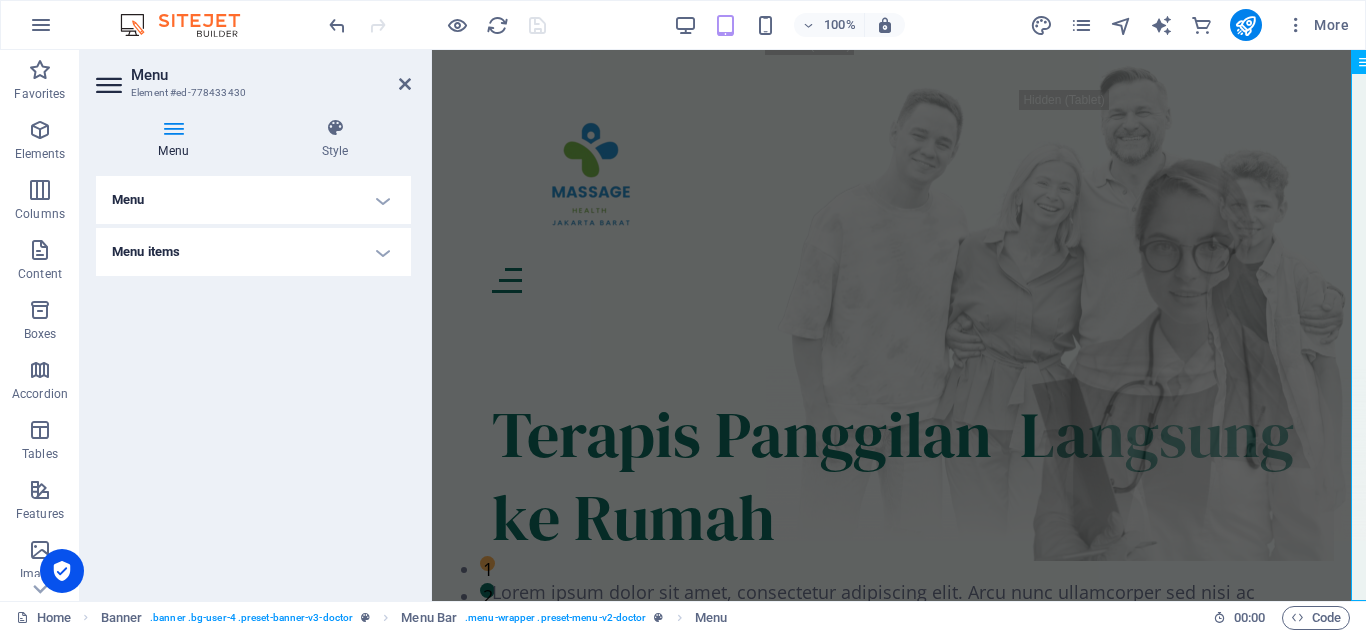 click on "Menu" at bounding box center (253, 200) 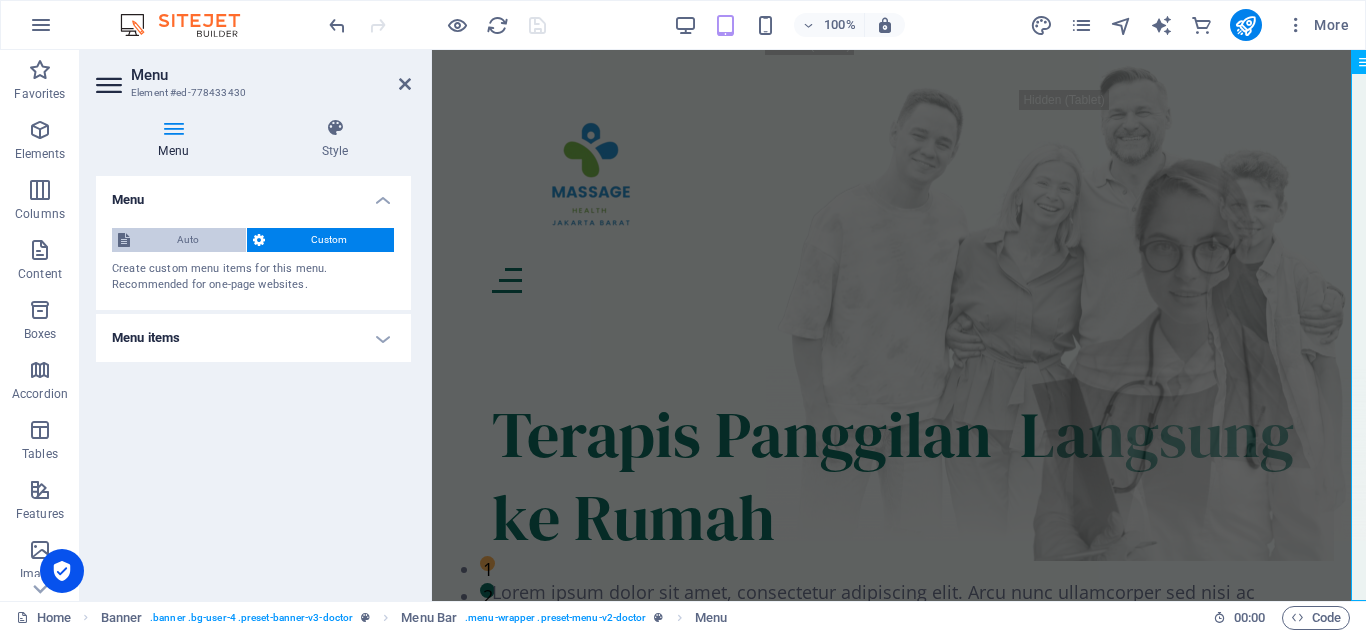 click on "Auto" at bounding box center (188, 240) 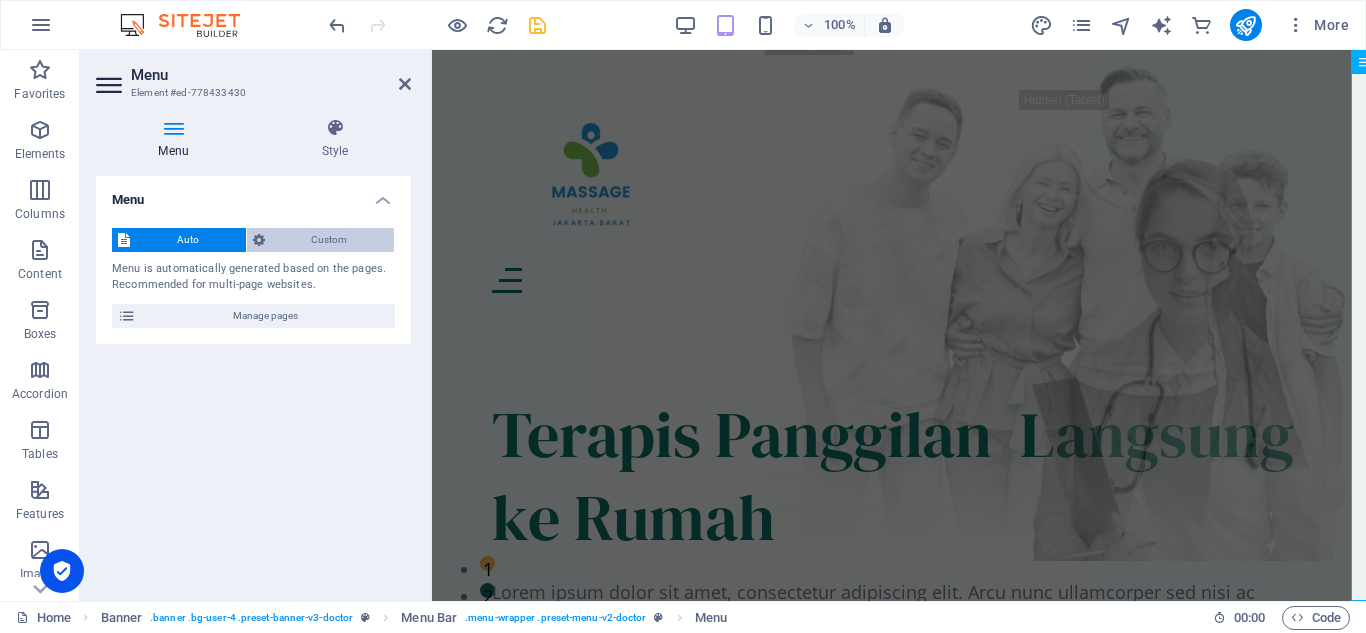 click on "Custom" at bounding box center [330, 240] 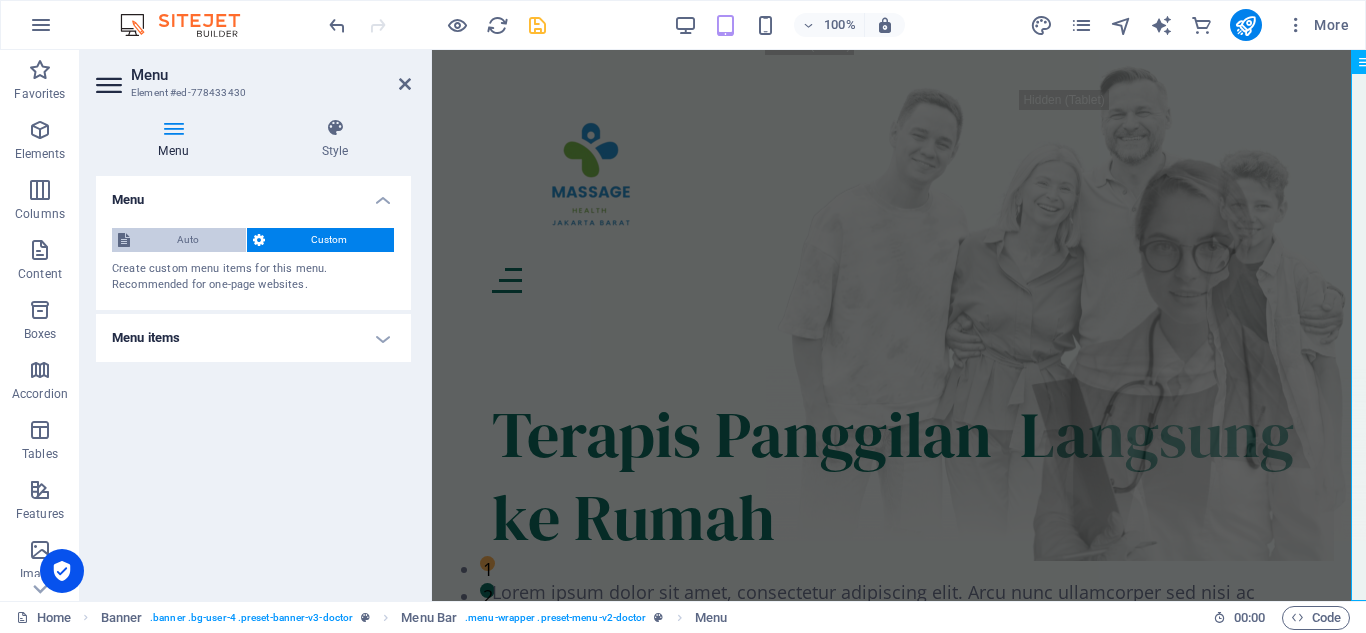 click on "Auto" at bounding box center (188, 240) 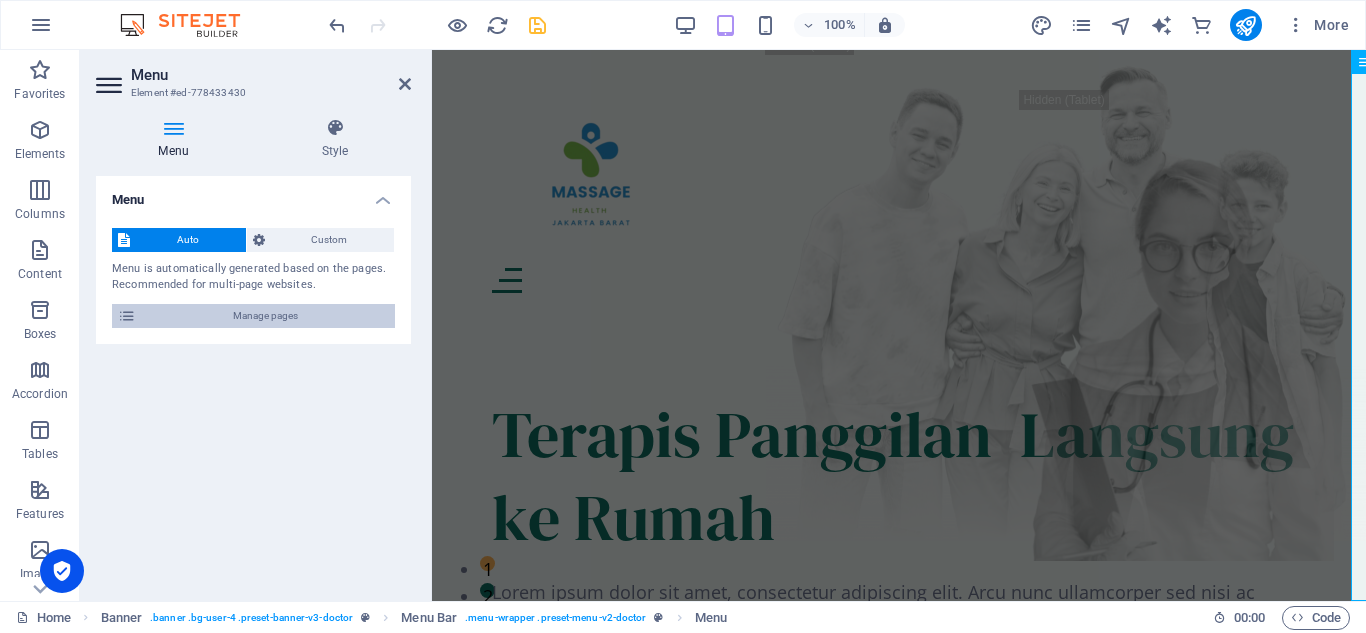 click on "Manage pages" at bounding box center (265, 316) 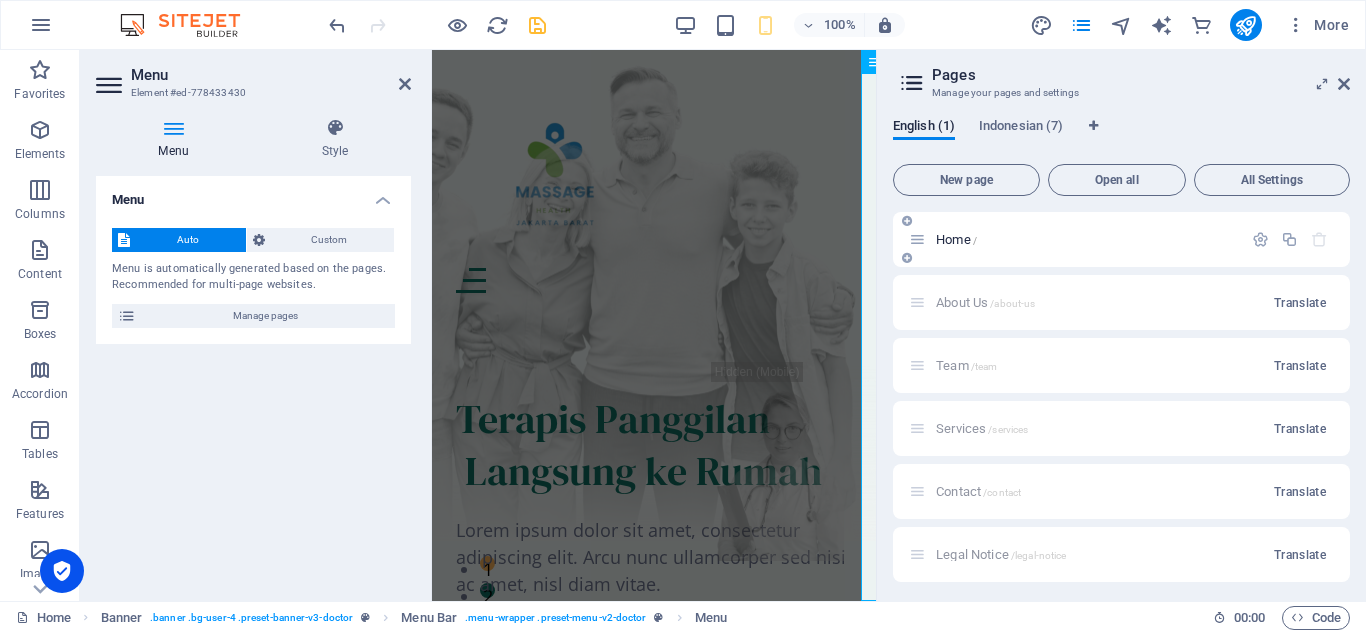 click on "Home /" at bounding box center [956, 239] 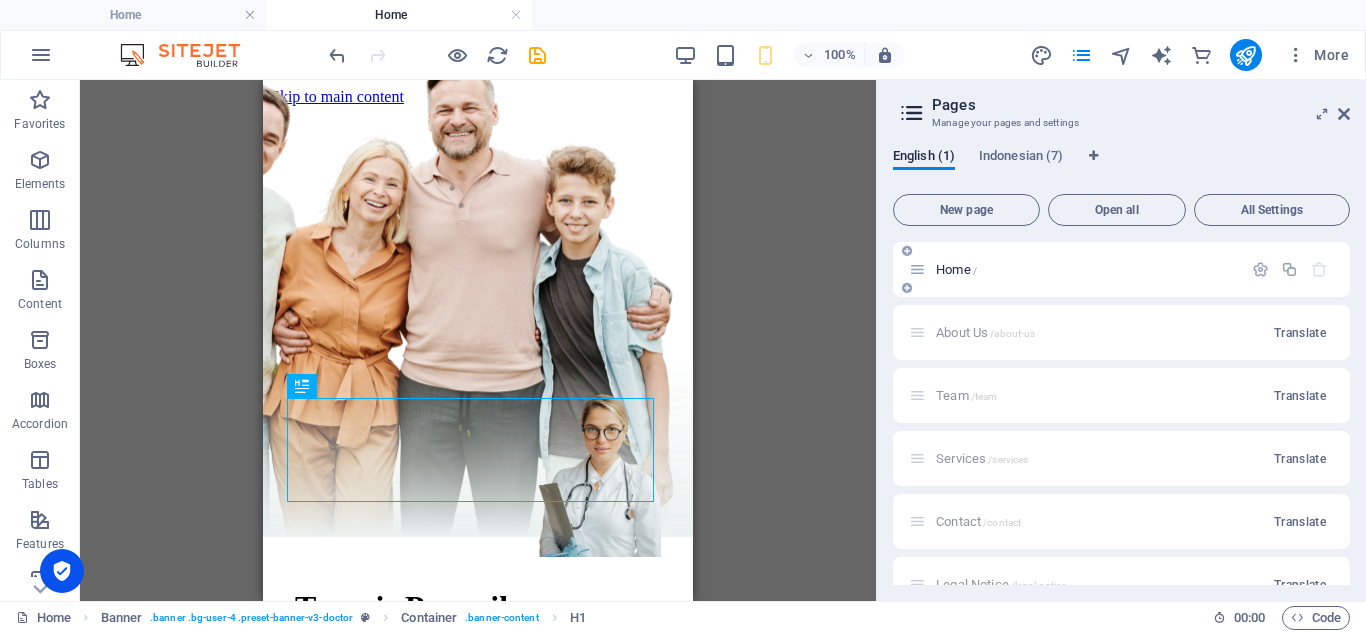 scroll, scrollTop: 0, scrollLeft: 0, axis: both 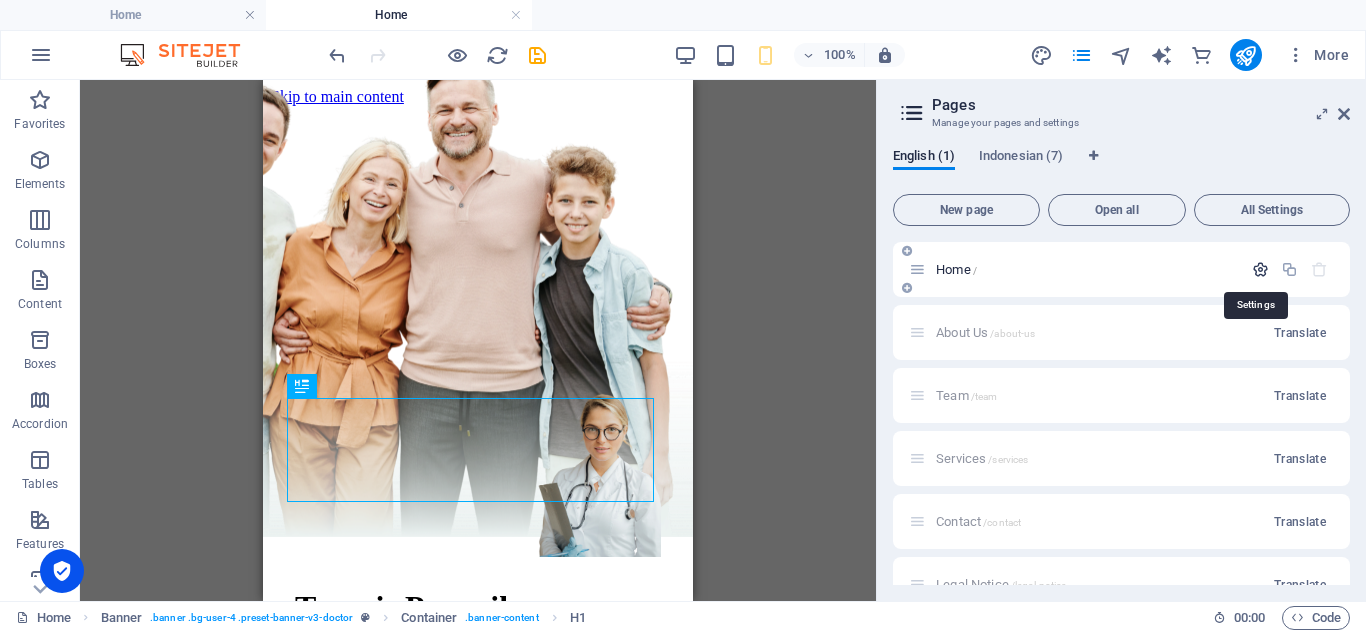 click at bounding box center [1260, 269] 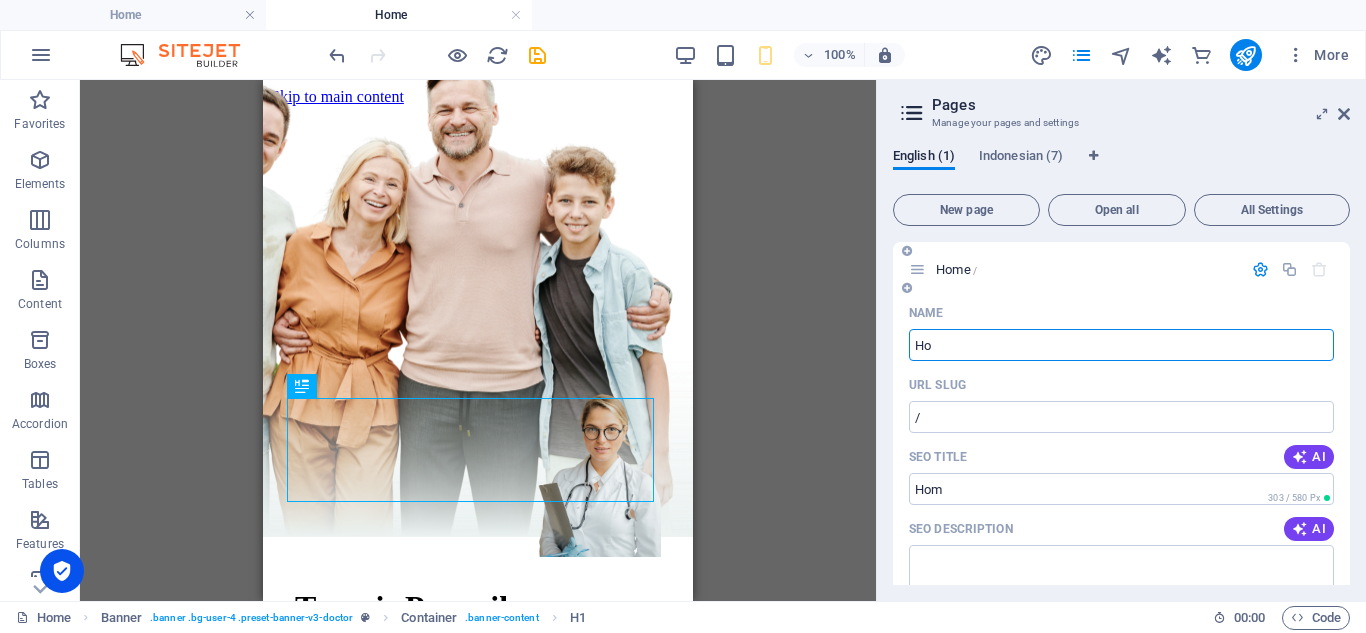 type on "H" 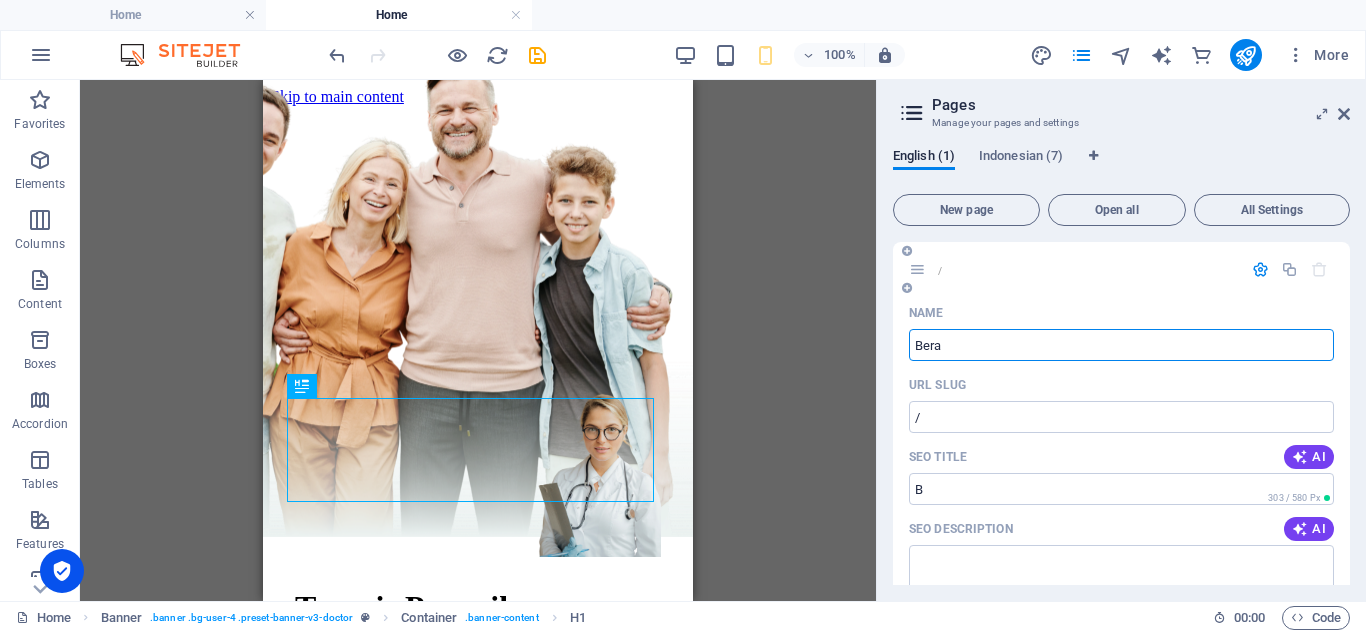 type on "Beran" 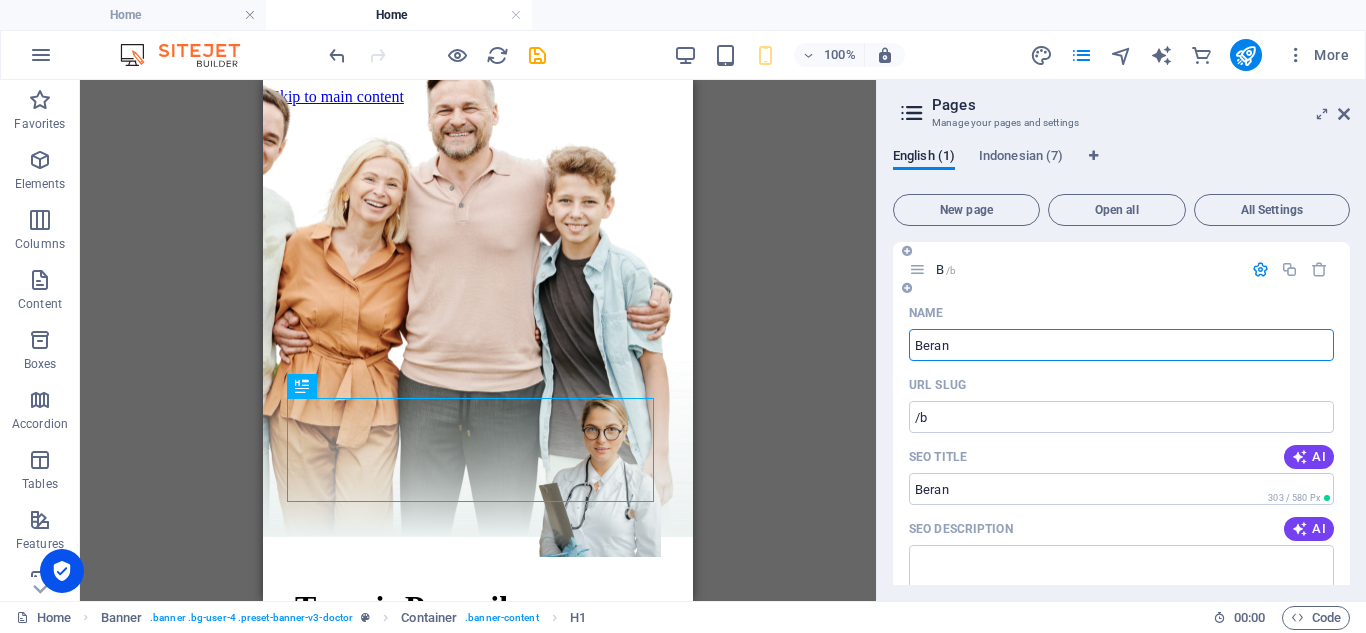 type on "/b" 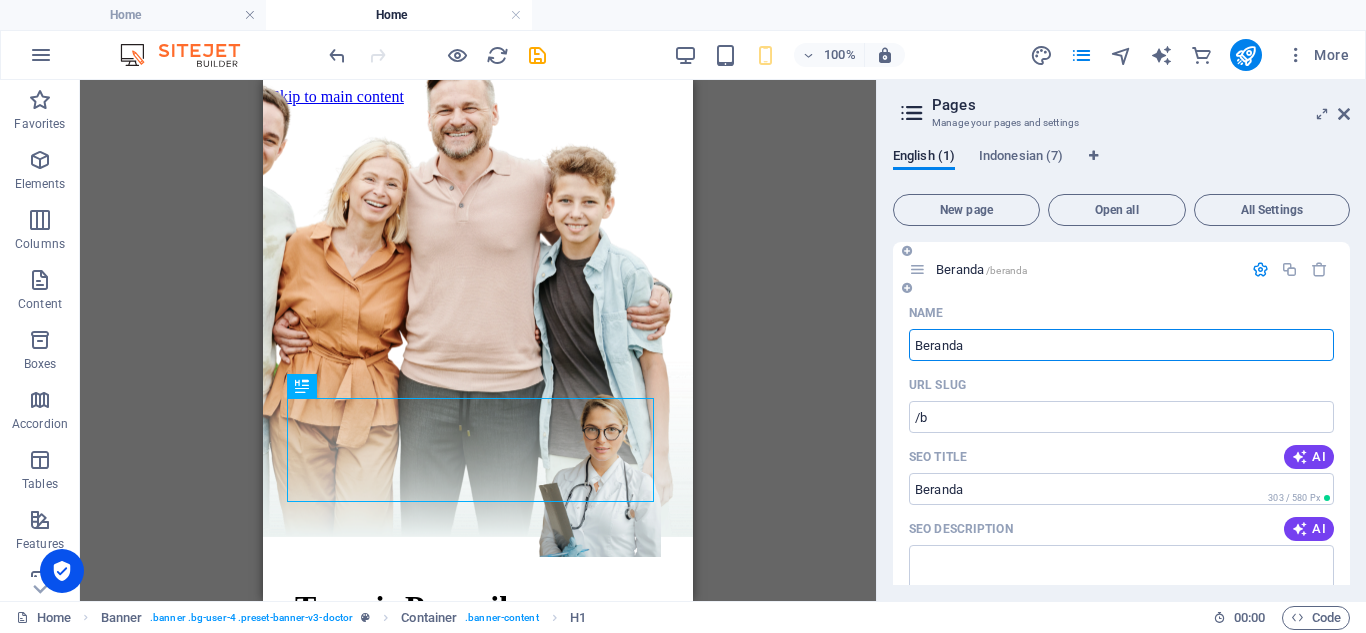 type on "Beranda" 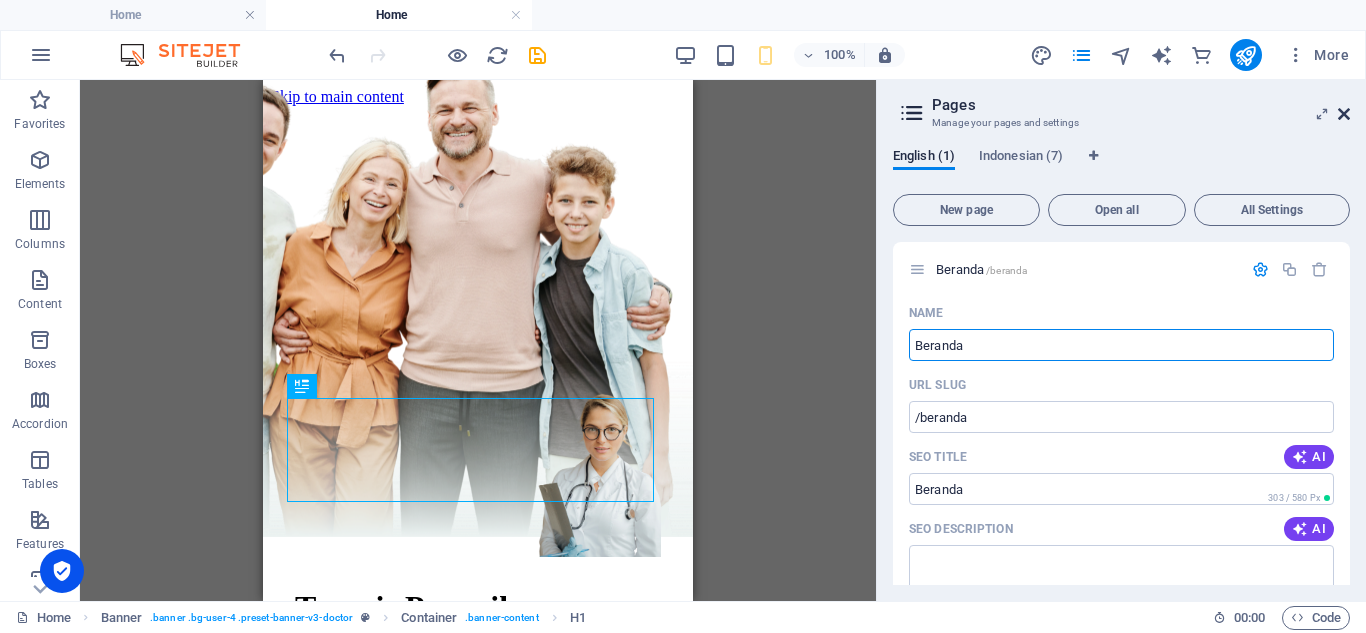 type on "Beranda" 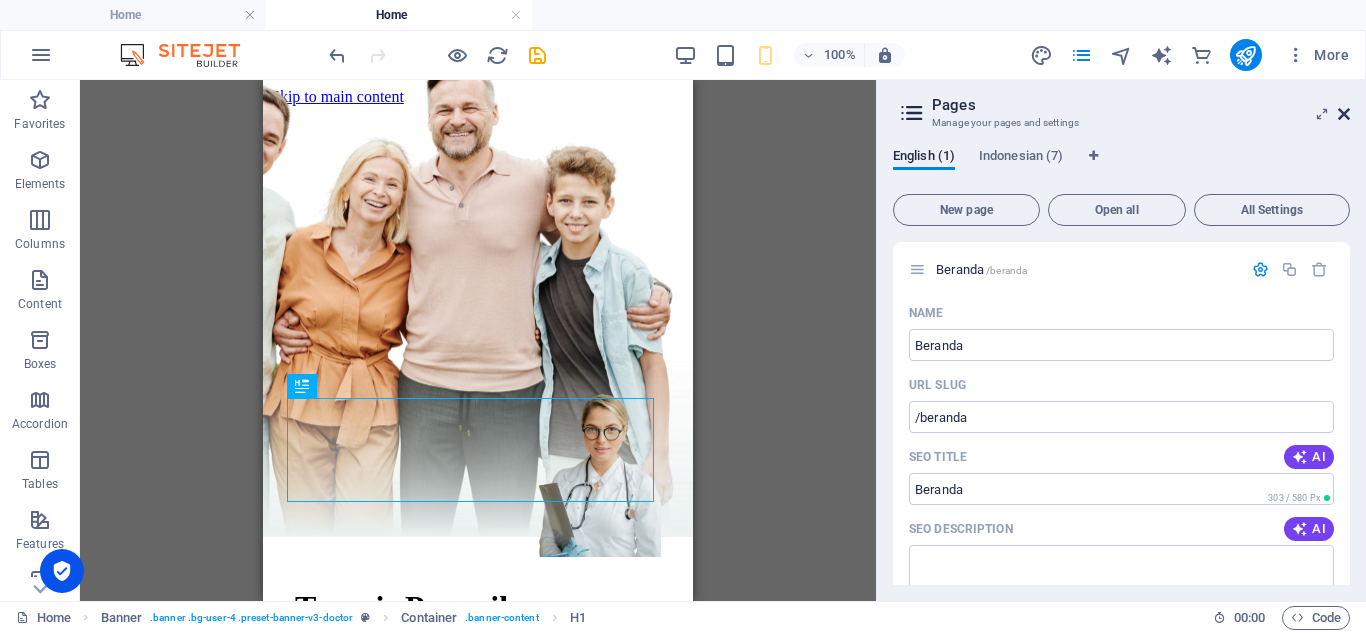 click at bounding box center (1344, 114) 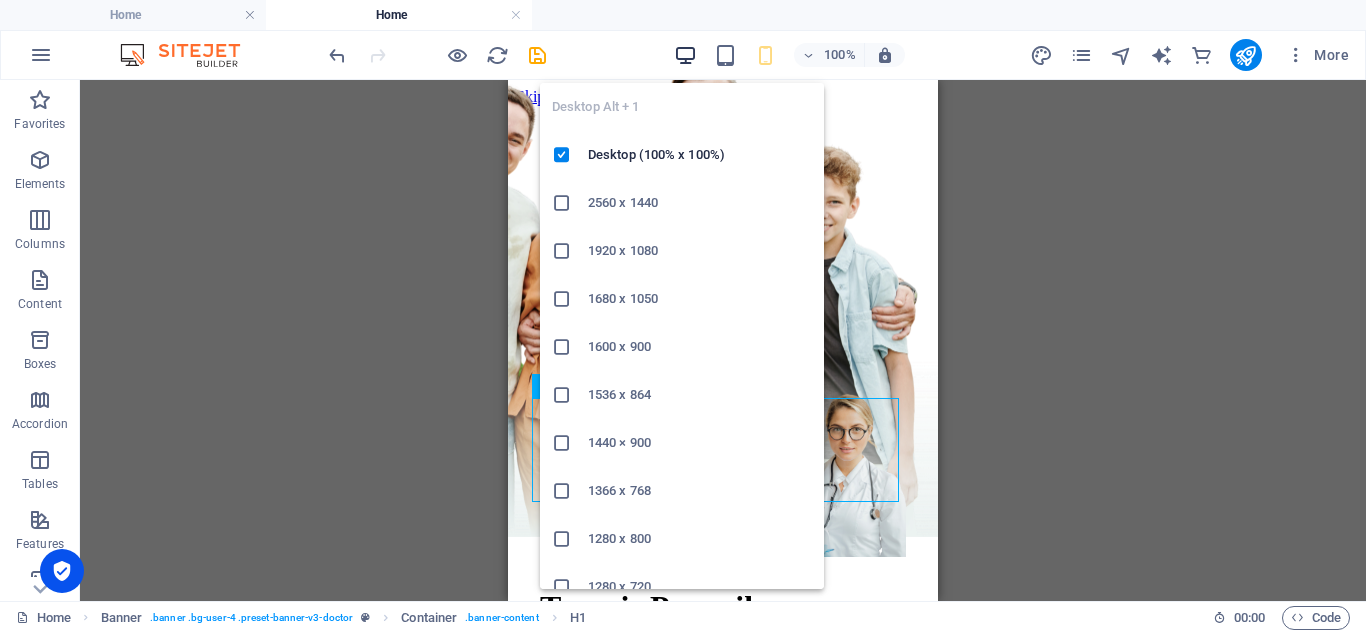 click at bounding box center (685, 55) 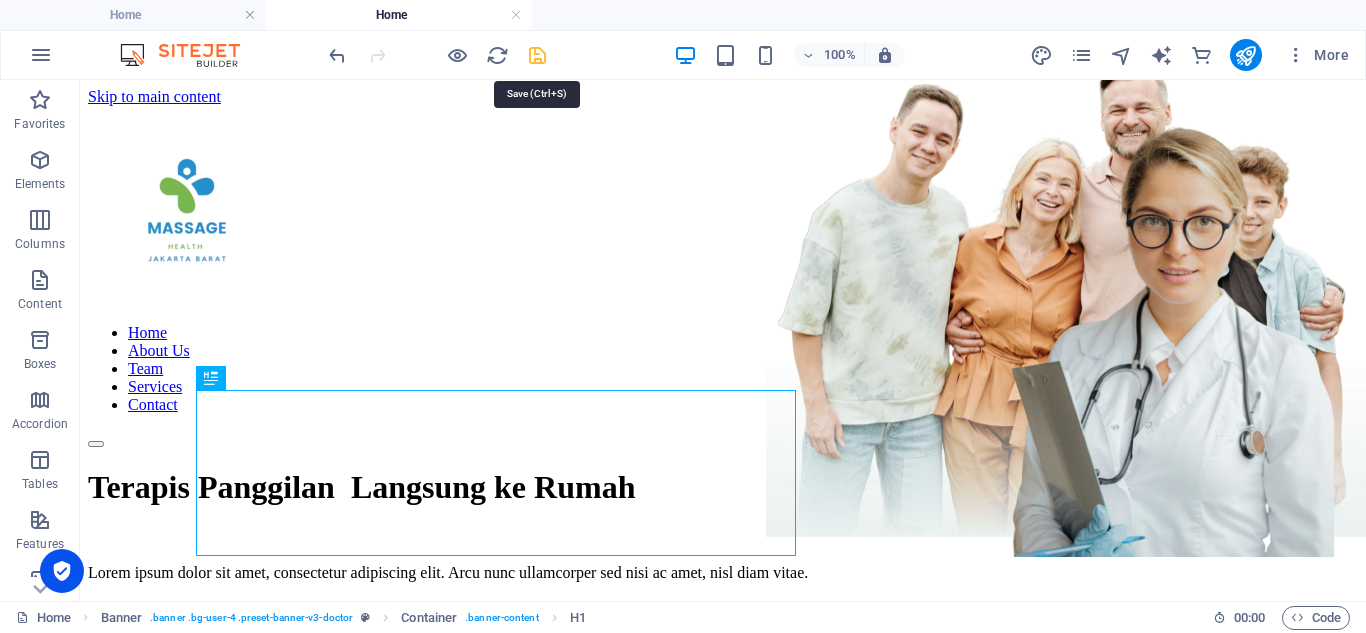 click at bounding box center [537, 55] 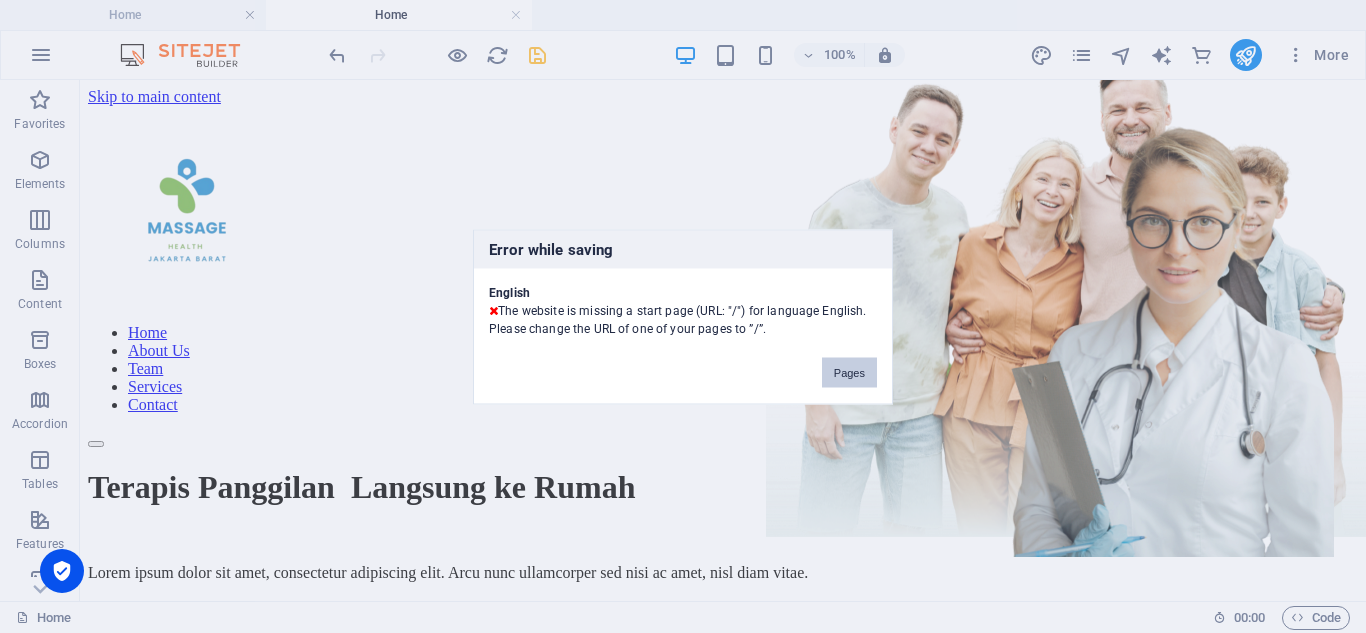 click on "Pages" at bounding box center (849, 372) 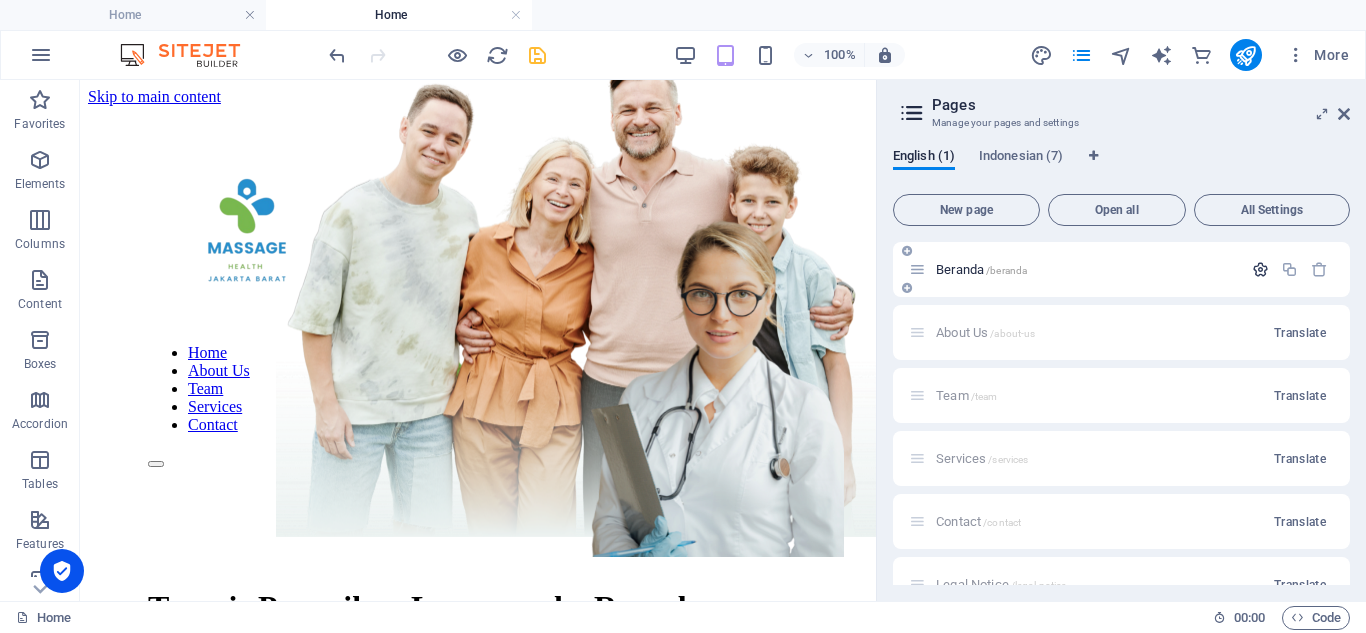click at bounding box center (1260, 269) 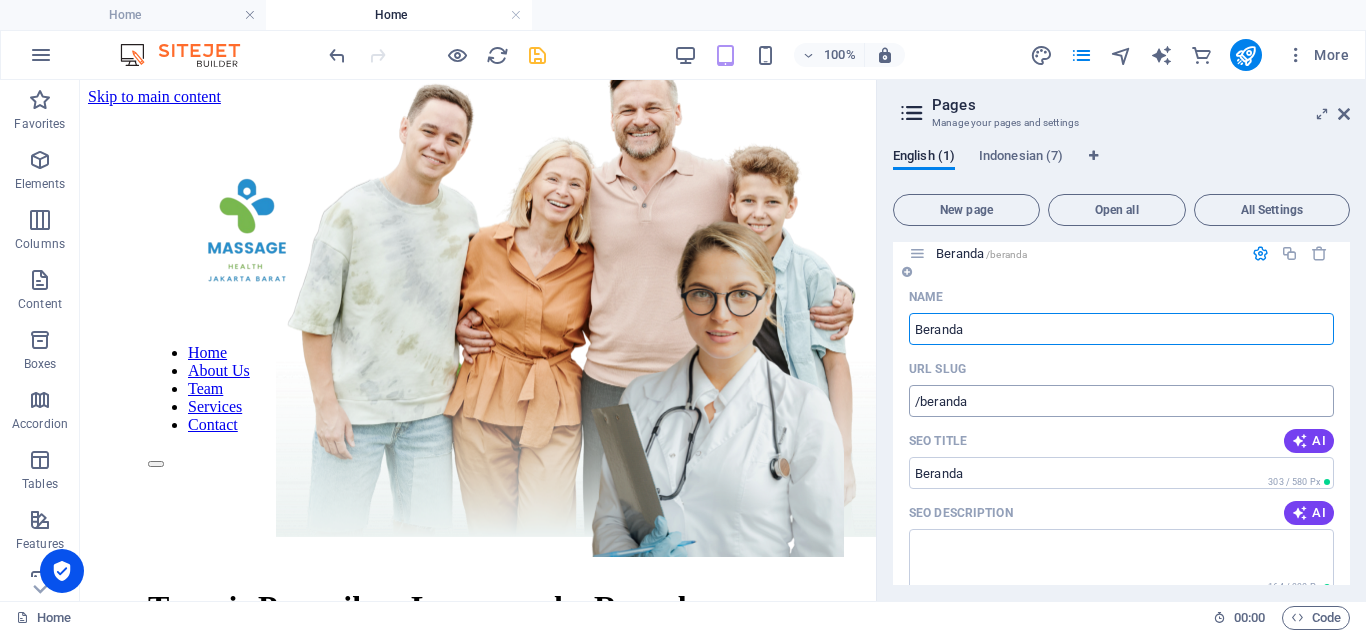 scroll, scrollTop: 0, scrollLeft: 0, axis: both 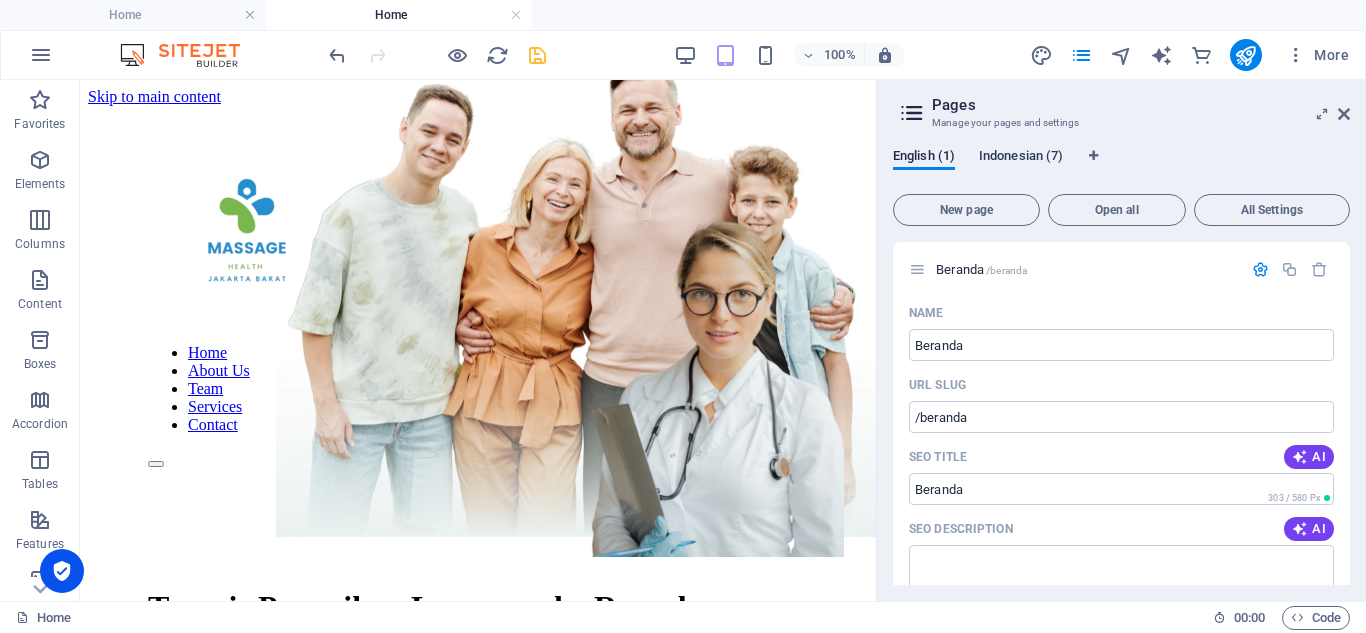 click on "Indonesian (7)" at bounding box center (1021, 158) 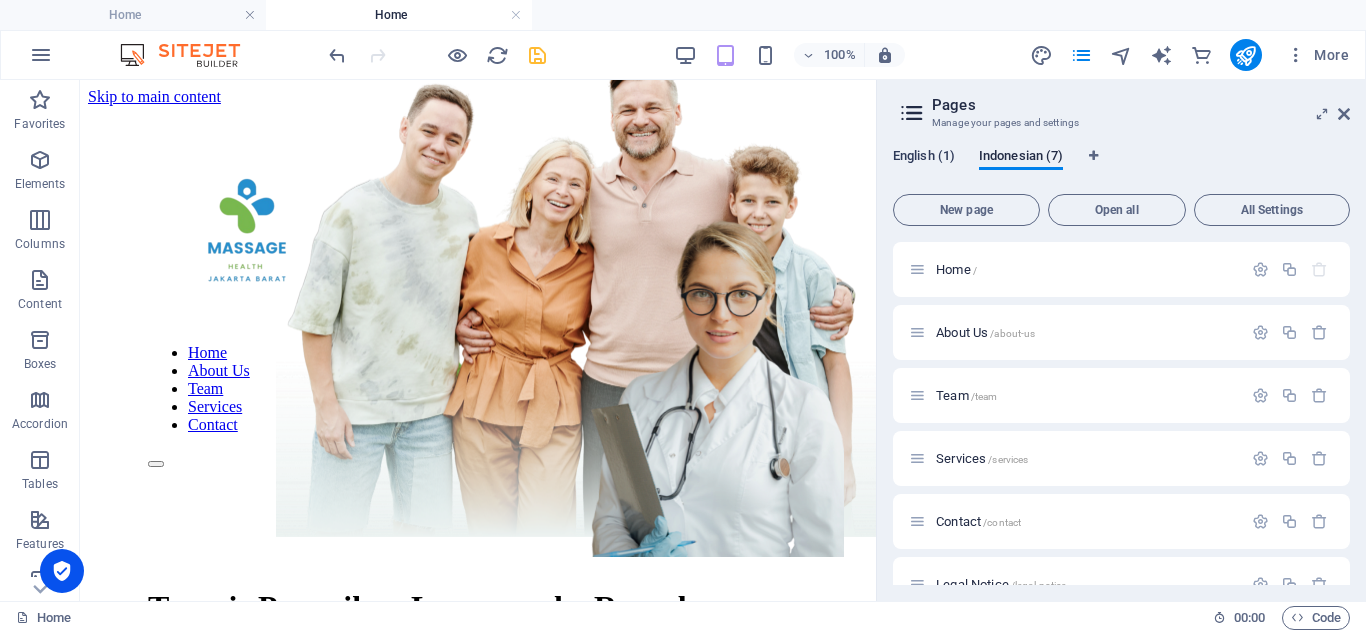 click on "English (1)" at bounding box center [924, 158] 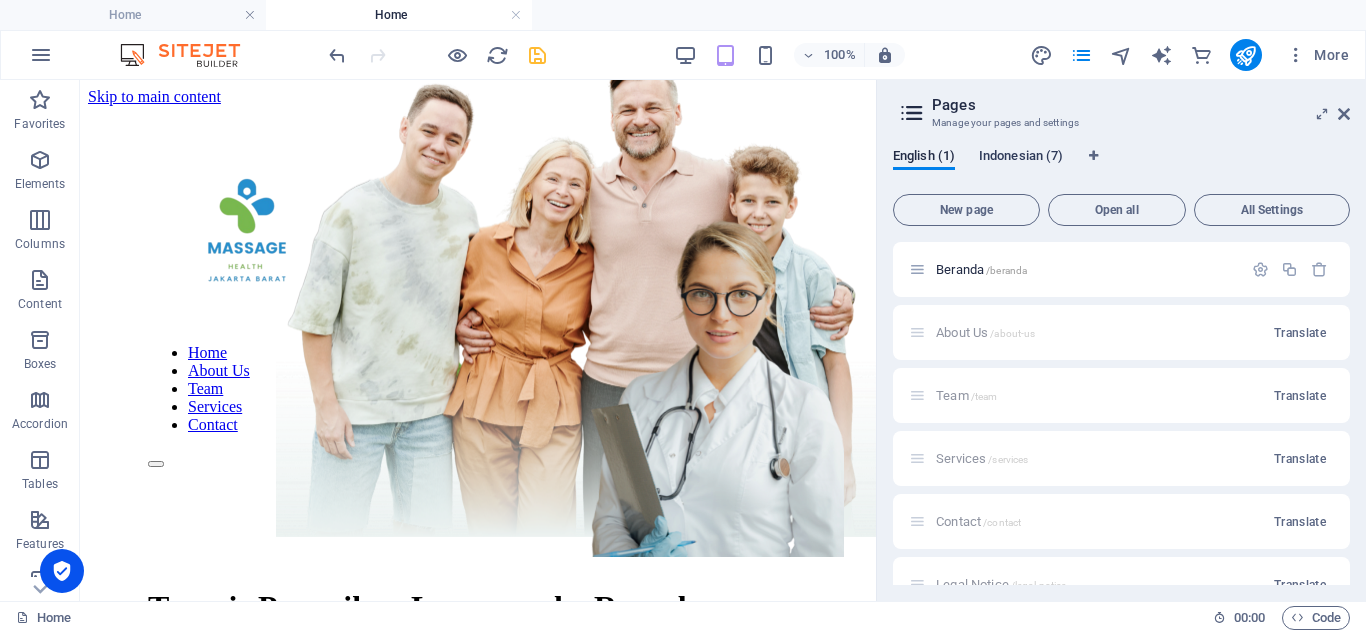 click on "Indonesian (7)" at bounding box center [1021, 158] 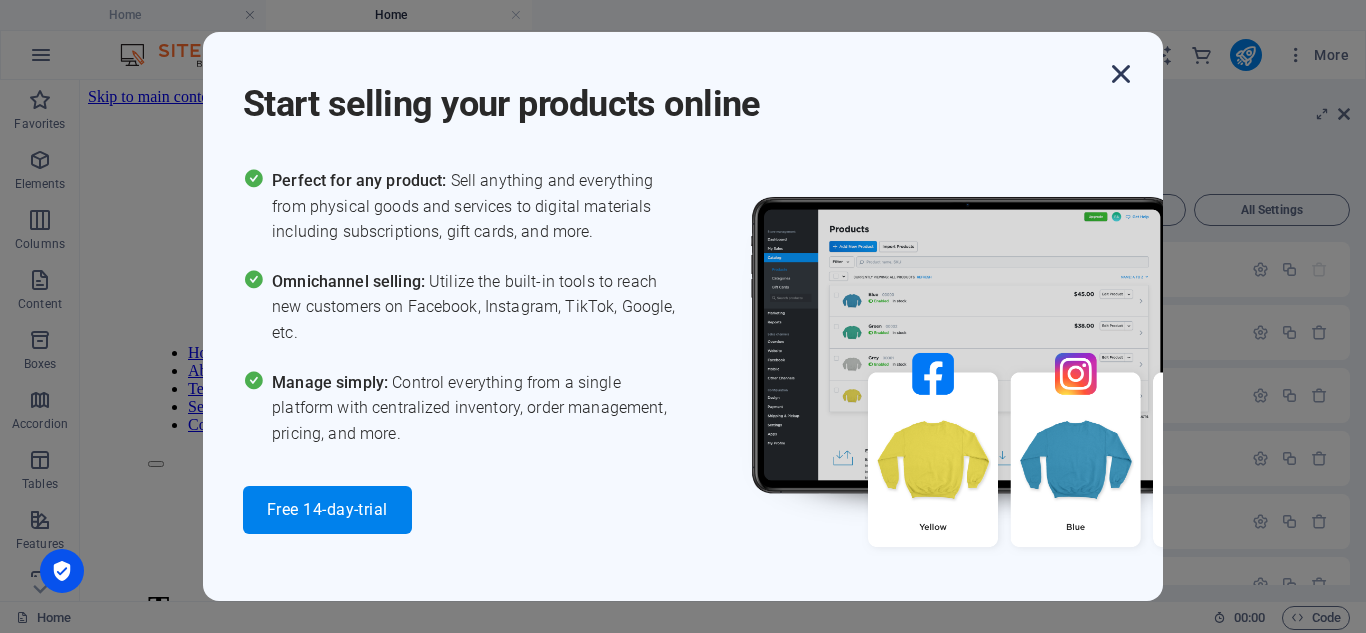 click at bounding box center [1121, 74] 